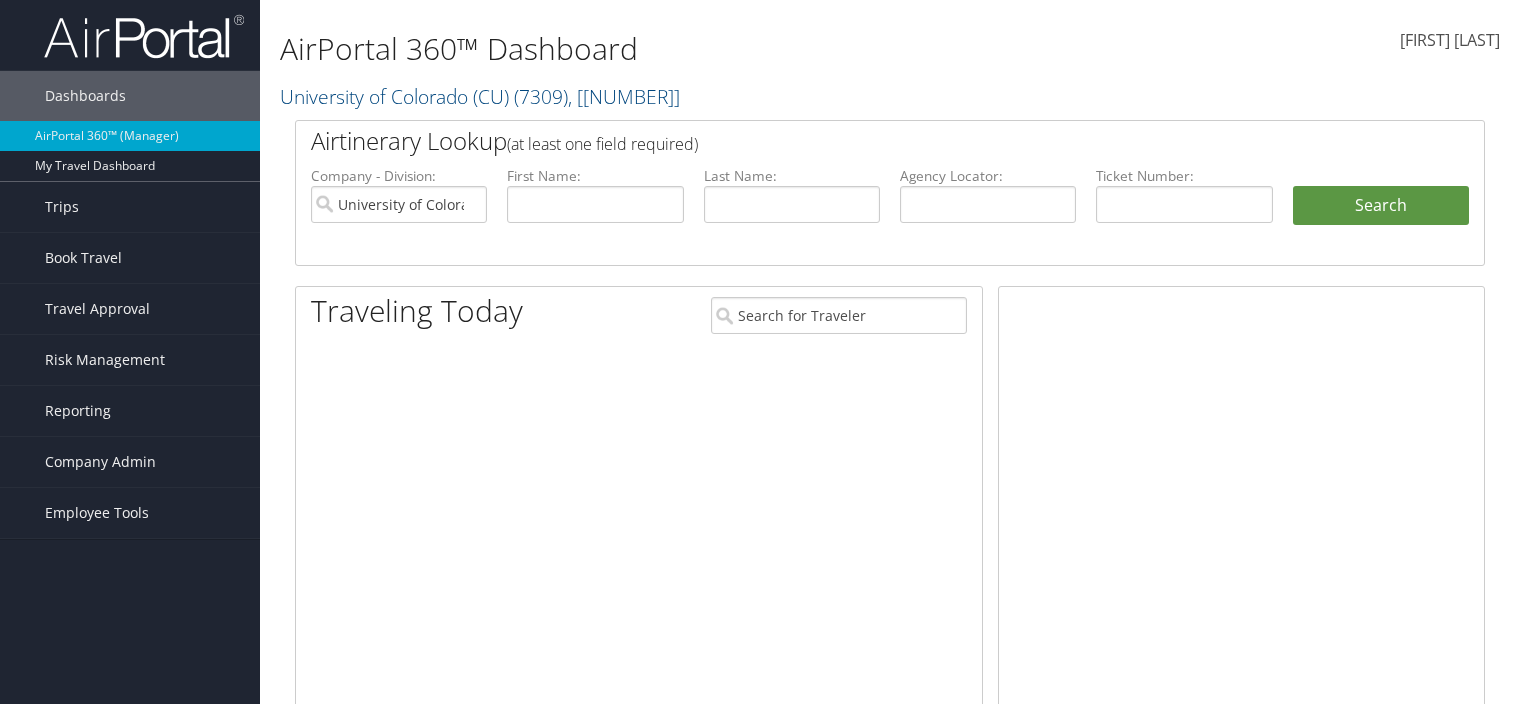 scroll, scrollTop: 0, scrollLeft: 0, axis: both 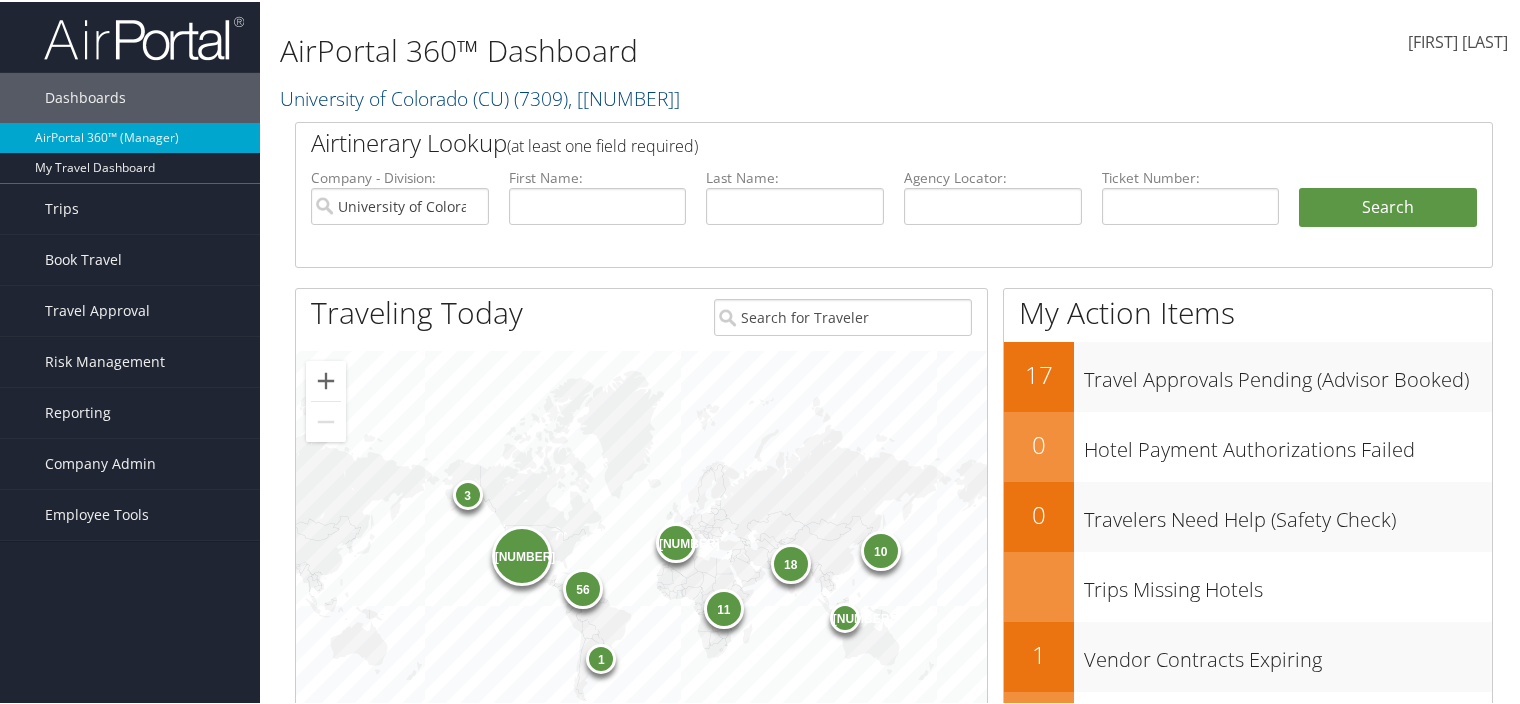 click at bounding box center (1480, 128) 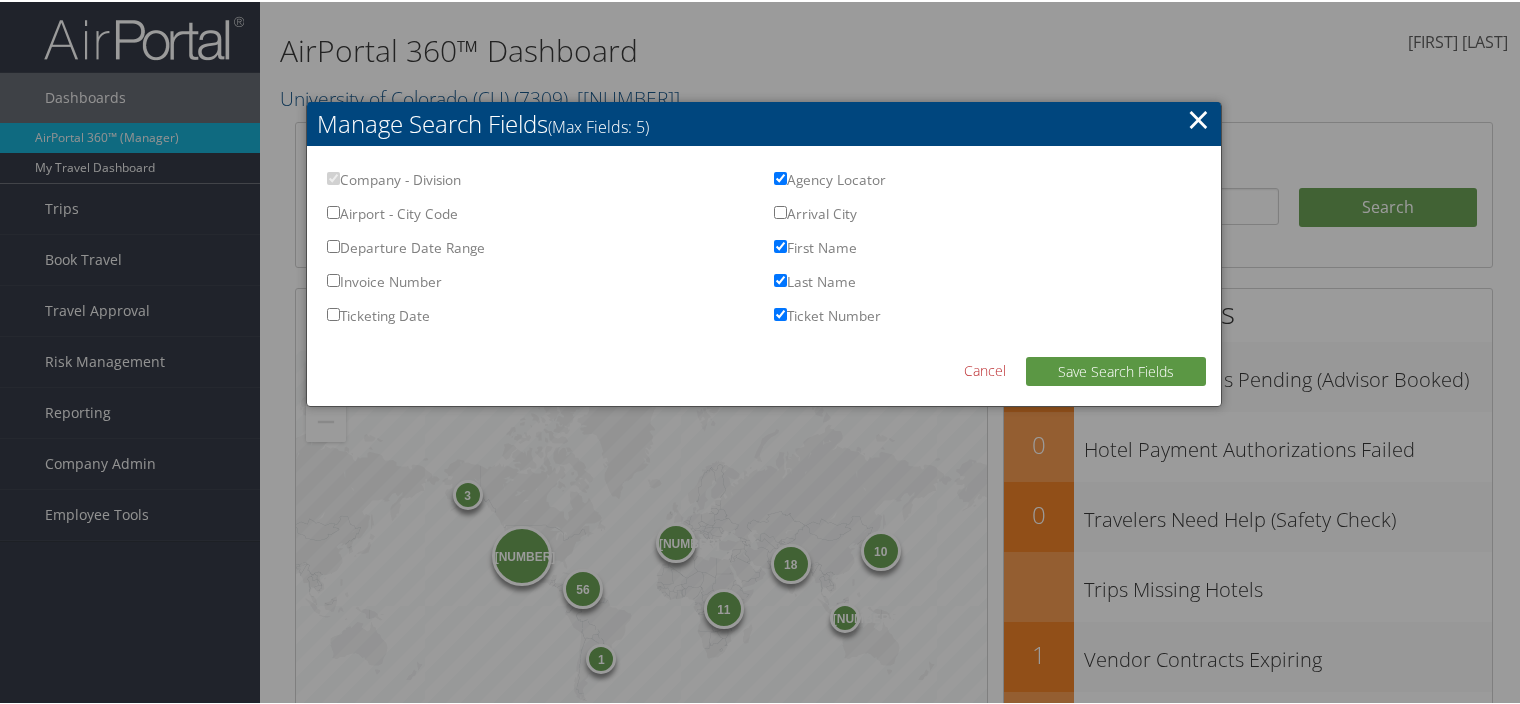 click on "Cancel" at bounding box center (985, 368) 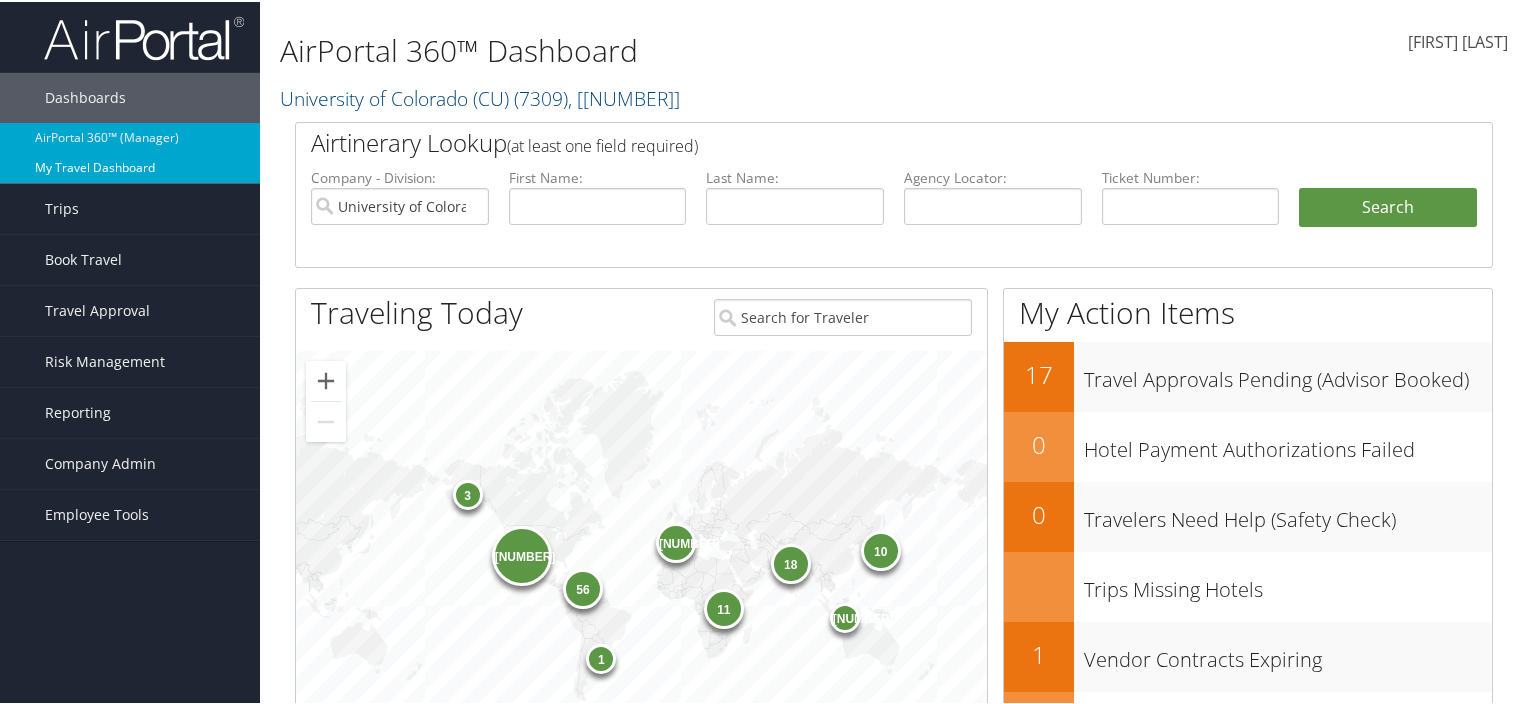 click on "My Travel Dashboard" at bounding box center [130, 166] 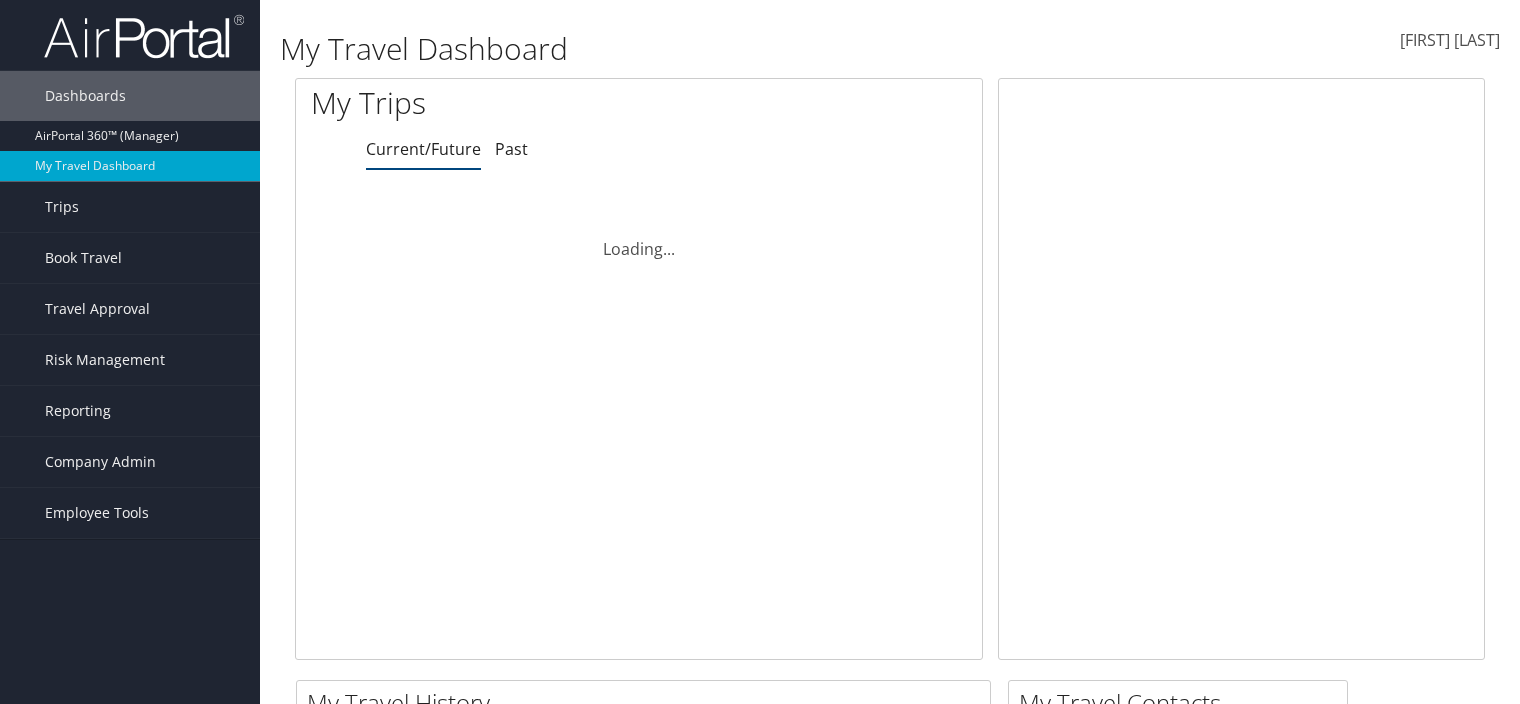 scroll, scrollTop: 0, scrollLeft: 0, axis: both 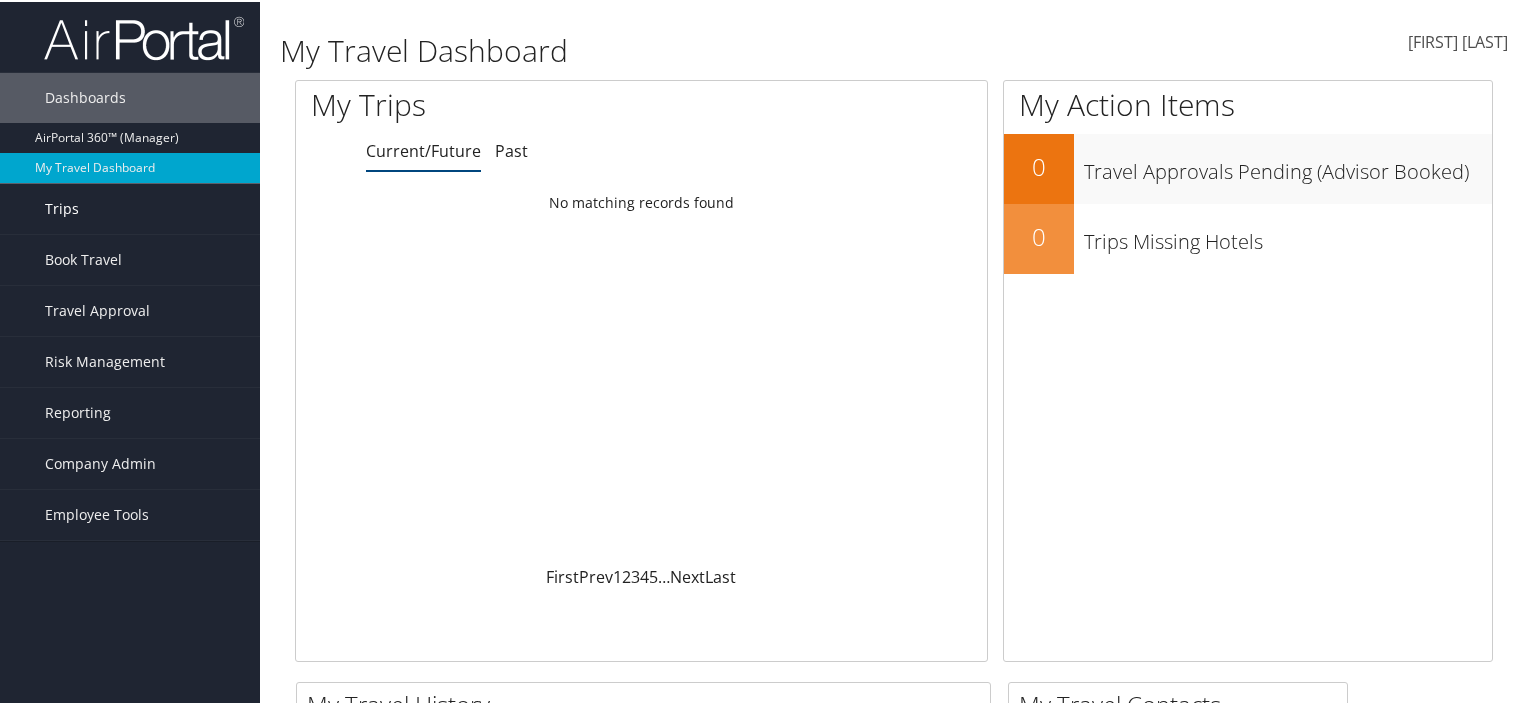 click on "Trips" at bounding box center [62, 207] 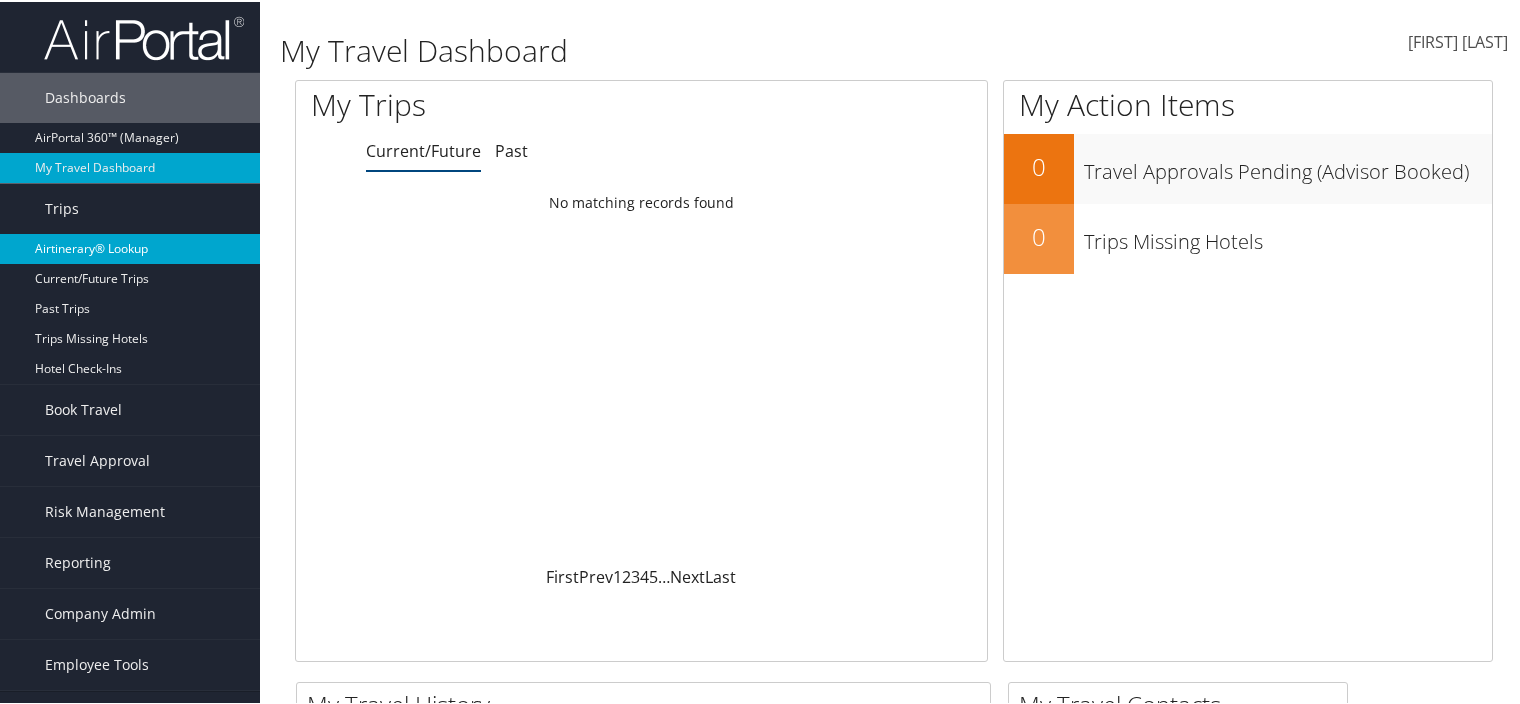 click on "Airtinerary® Lookup" at bounding box center (130, 247) 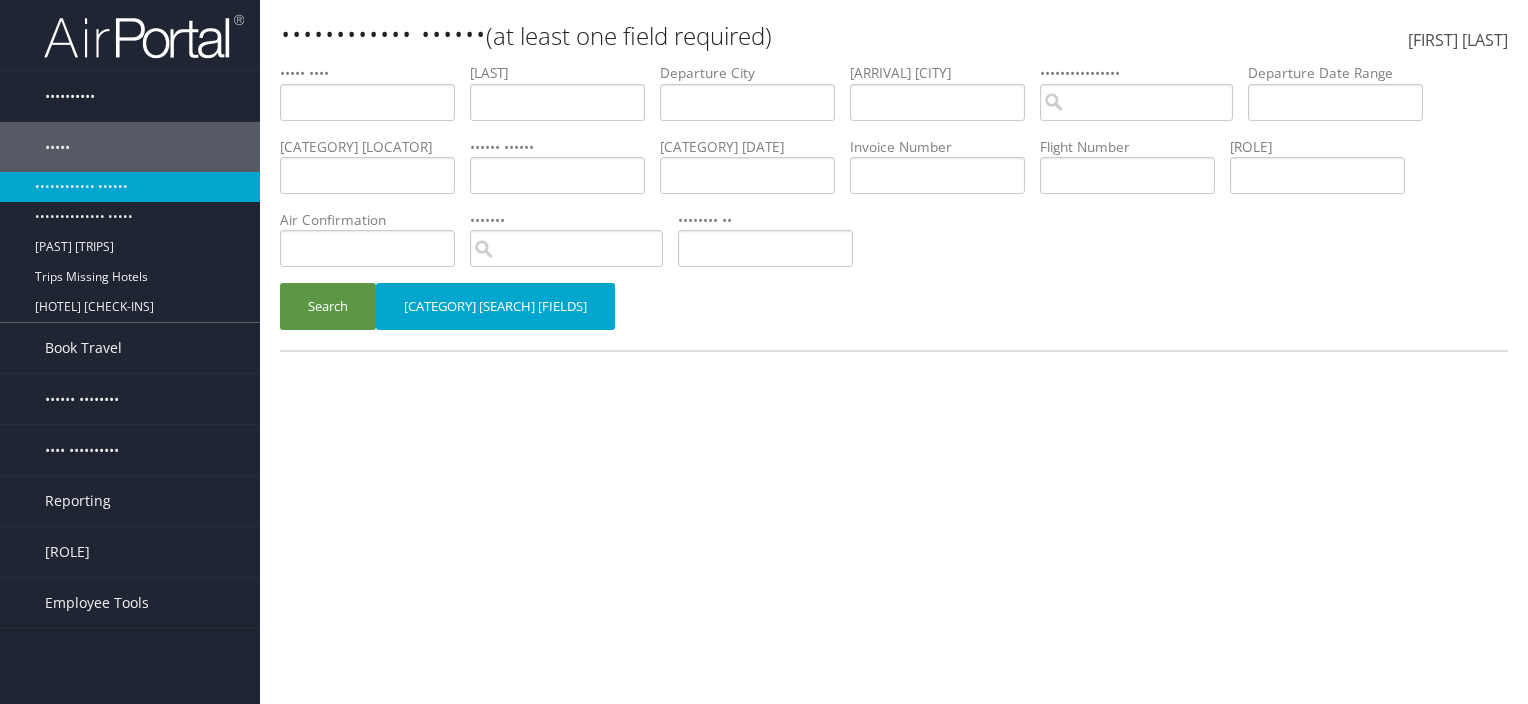 scroll, scrollTop: 0, scrollLeft: 0, axis: both 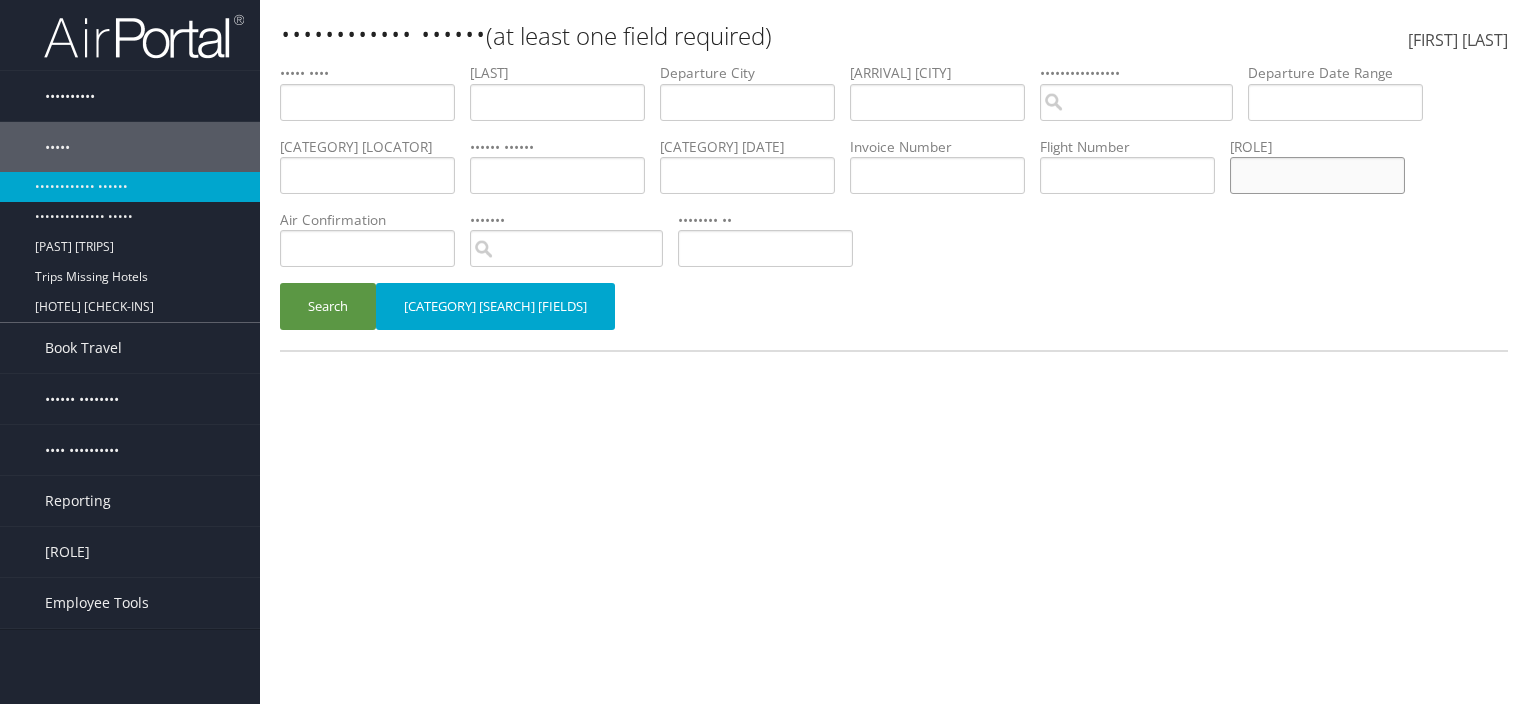 click at bounding box center (367, 102) 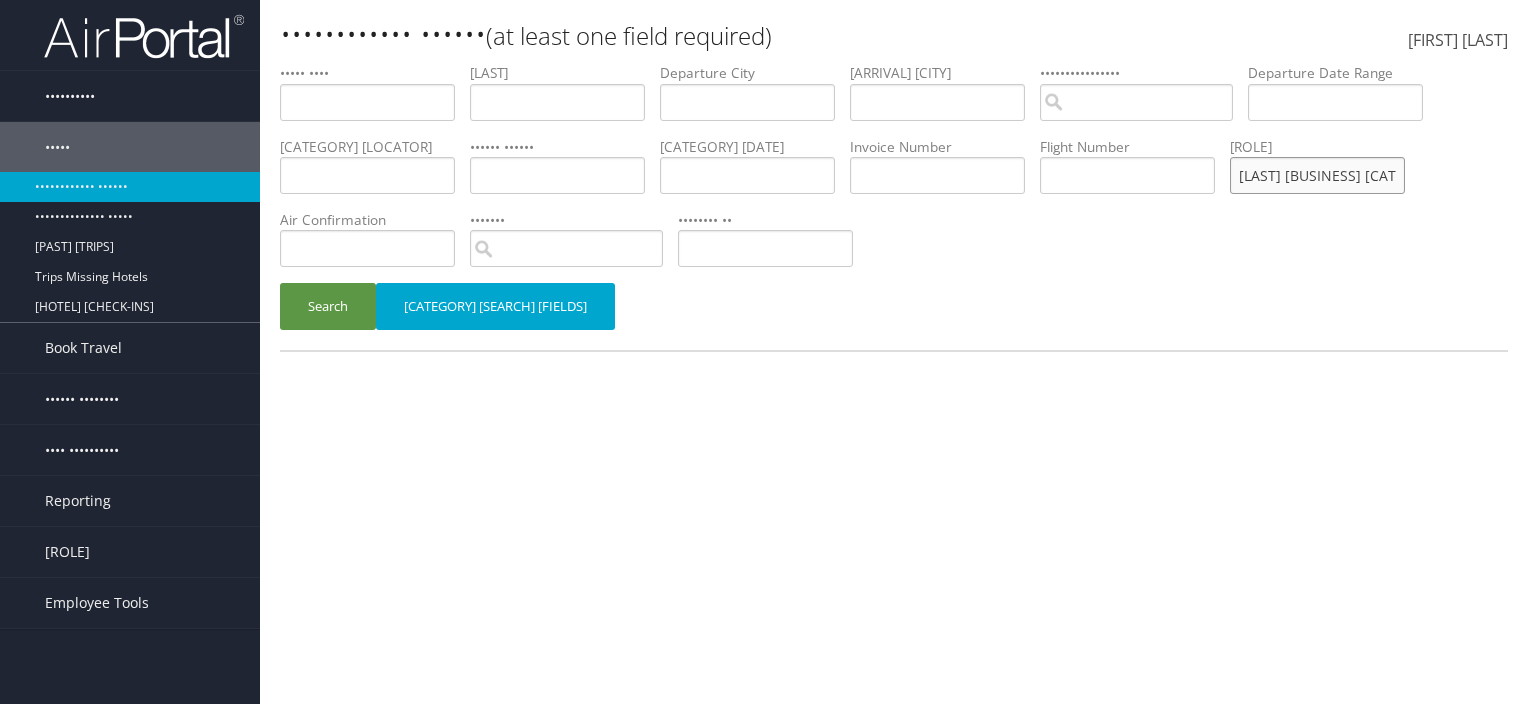 scroll, scrollTop: 0, scrollLeft: 40, axis: horizontal 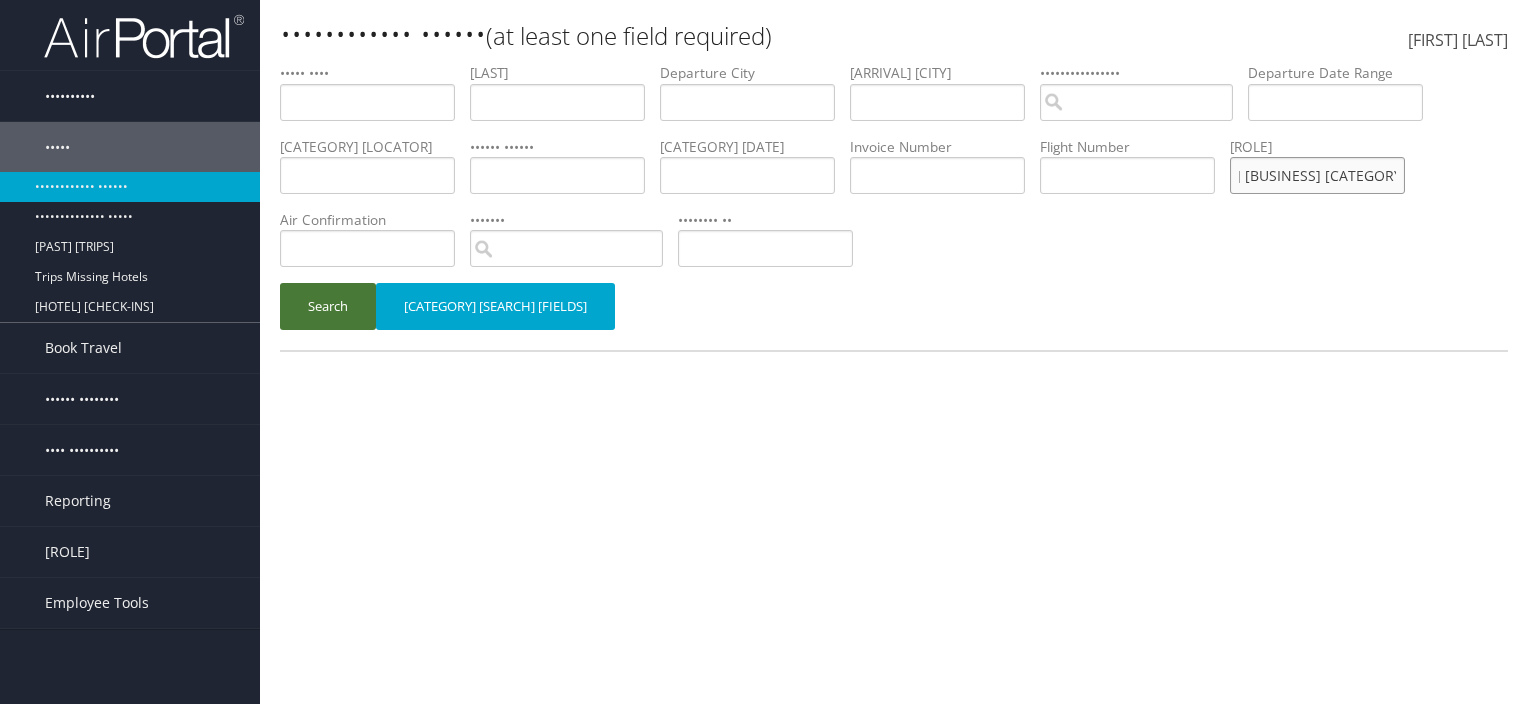 type on "[LAST] [BUSINESS] [CATEGORY]" 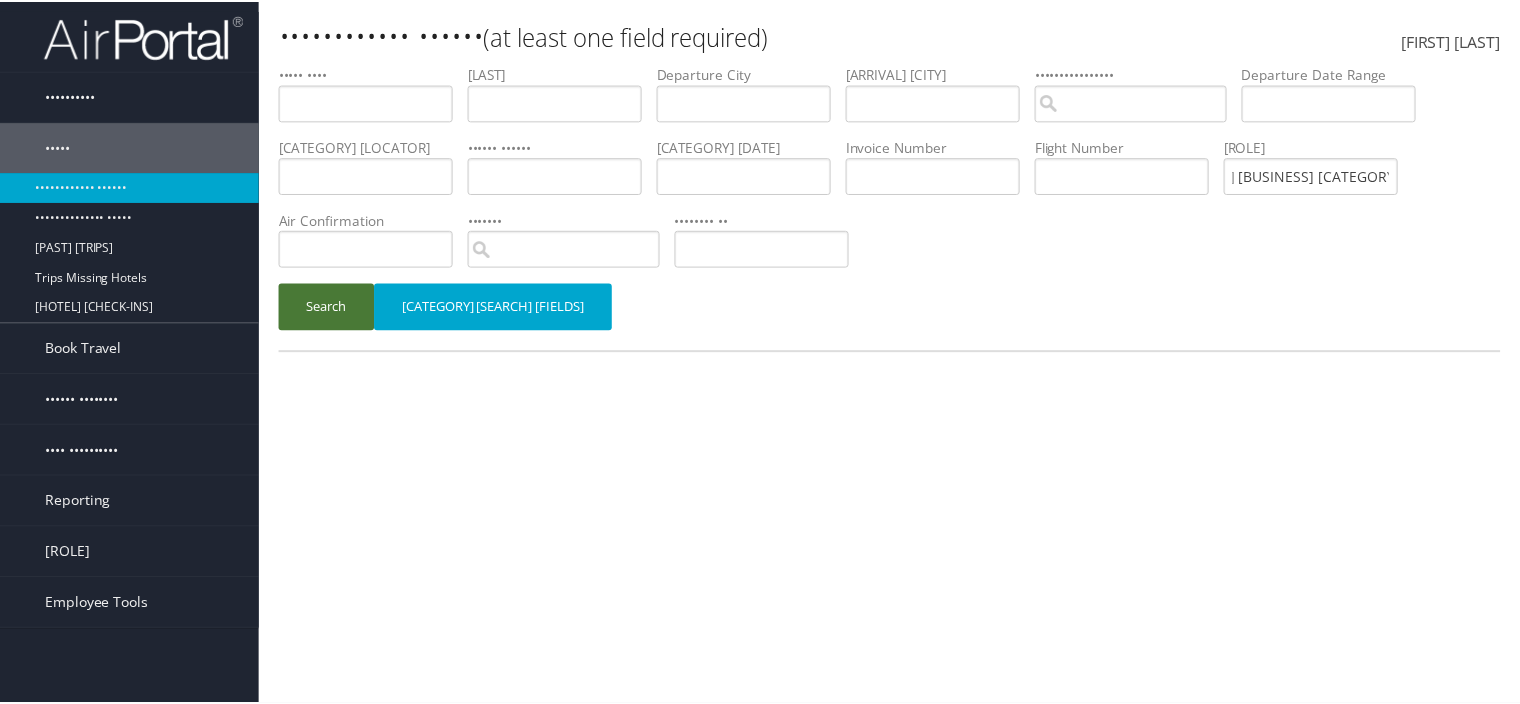 scroll, scrollTop: 0, scrollLeft: 0, axis: both 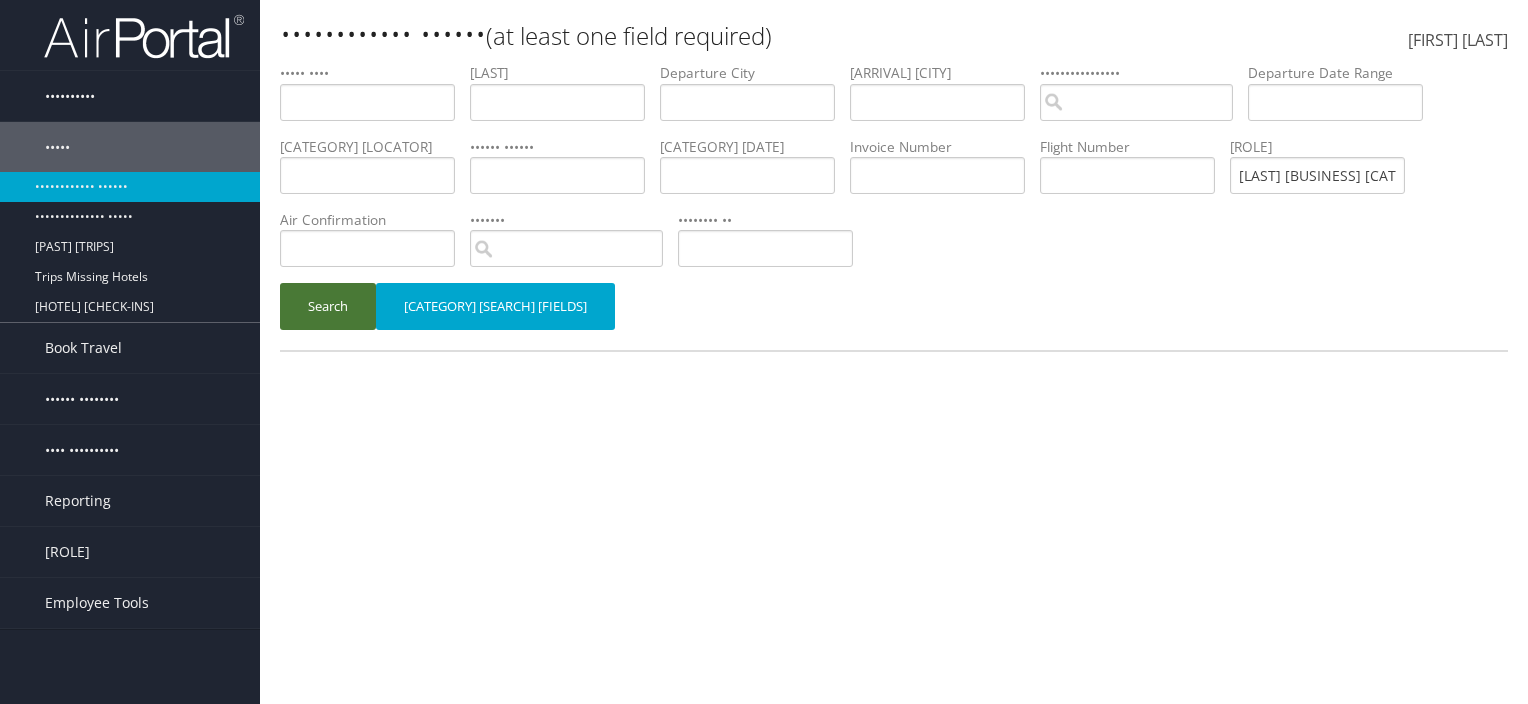 click on "Search" at bounding box center (328, 306) 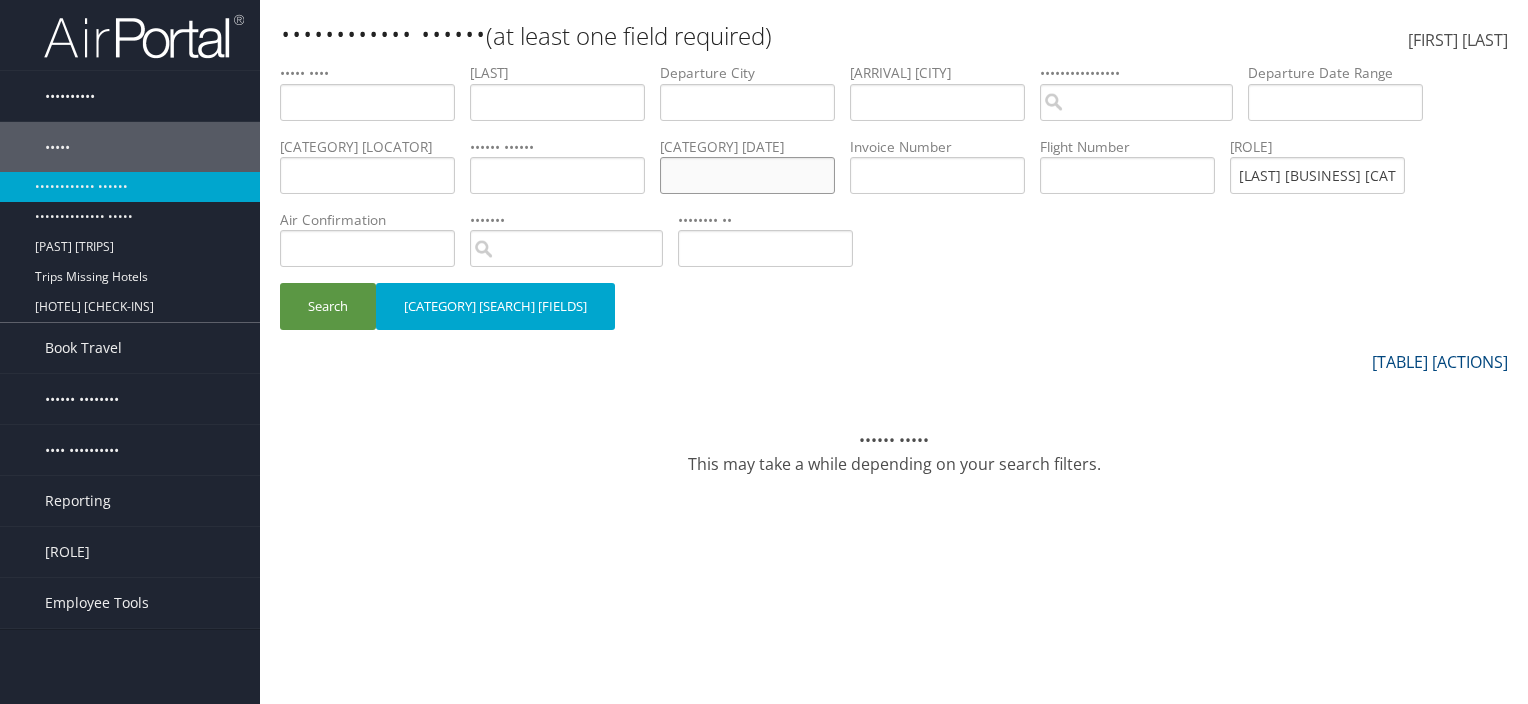 drag, startPoint x: 762, startPoint y: 177, endPoint x: 724, endPoint y: 176, distance: 38.013157 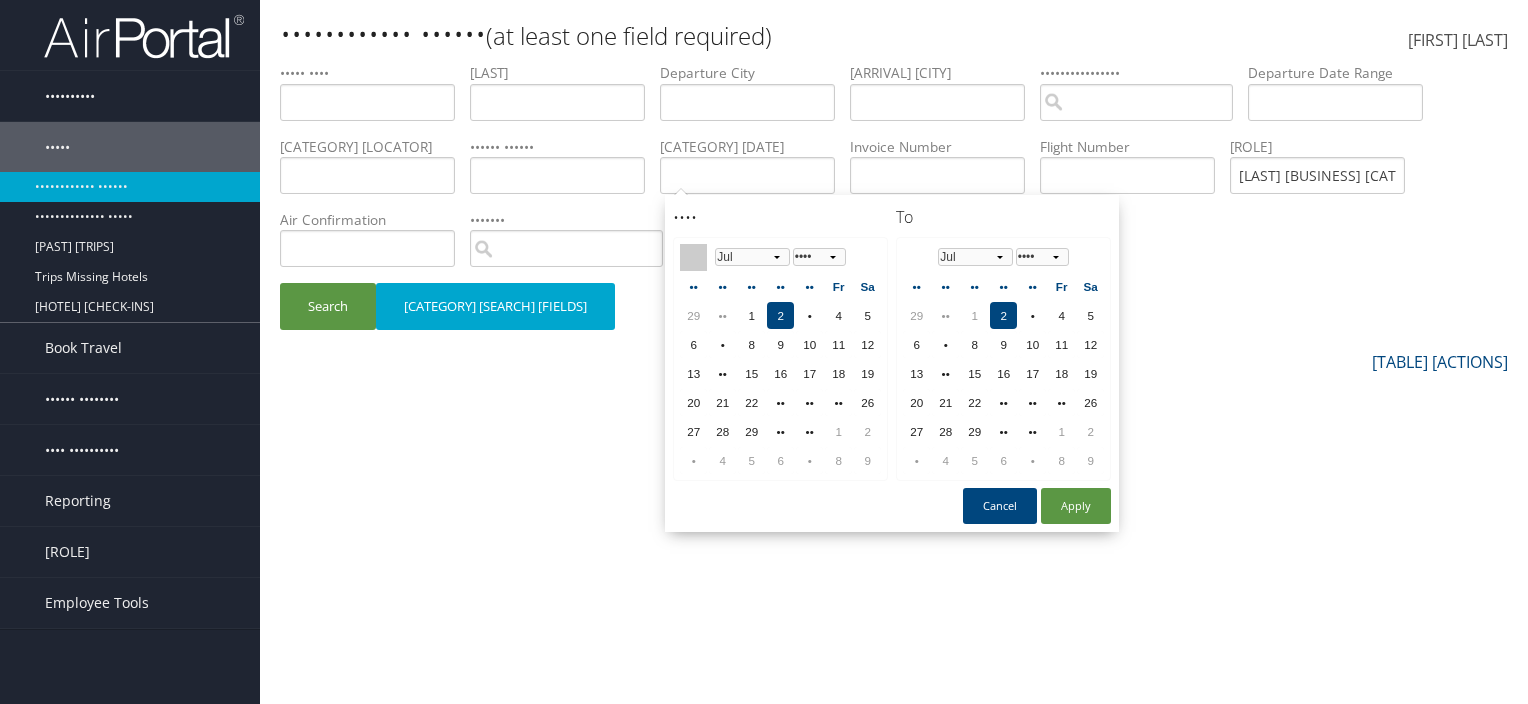 click at bounding box center (0, 0) 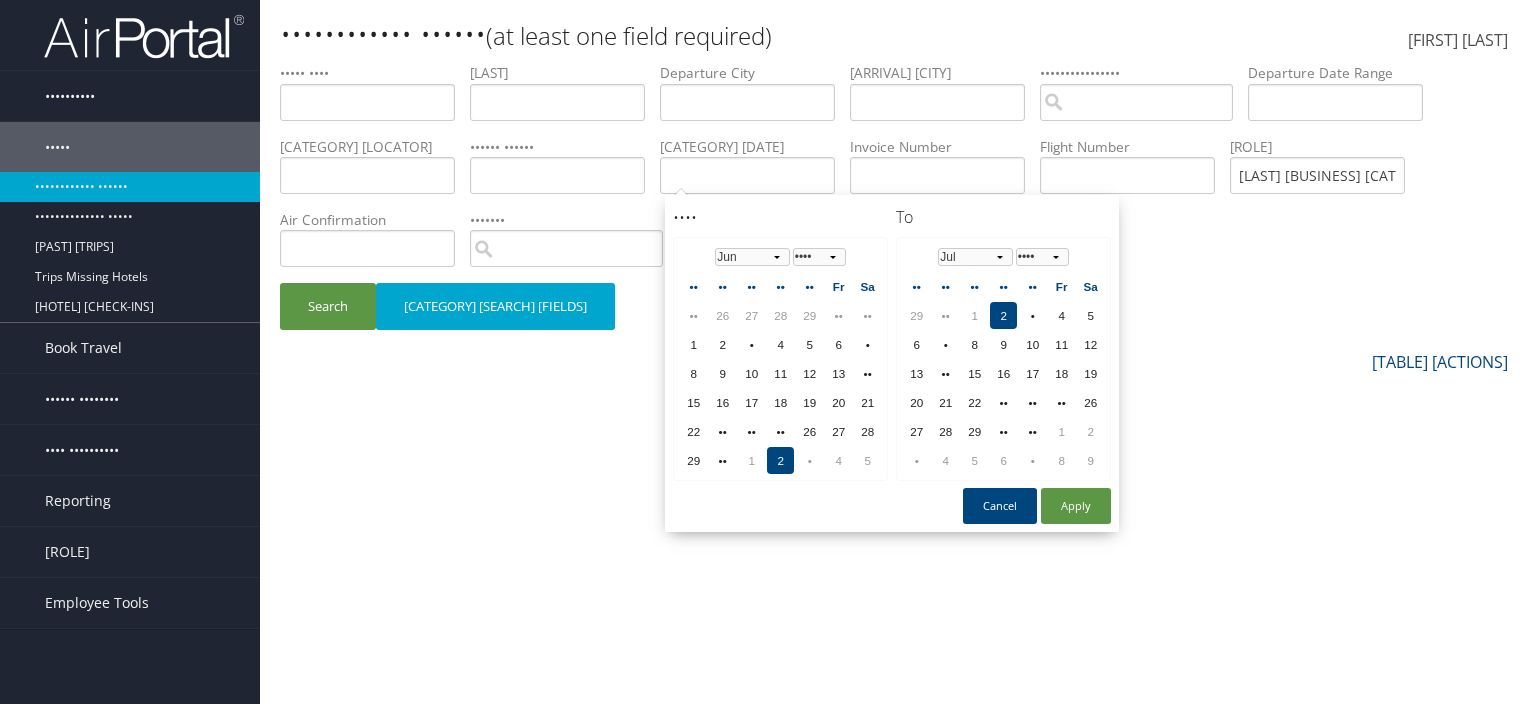 click at bounding box center [0, 0] 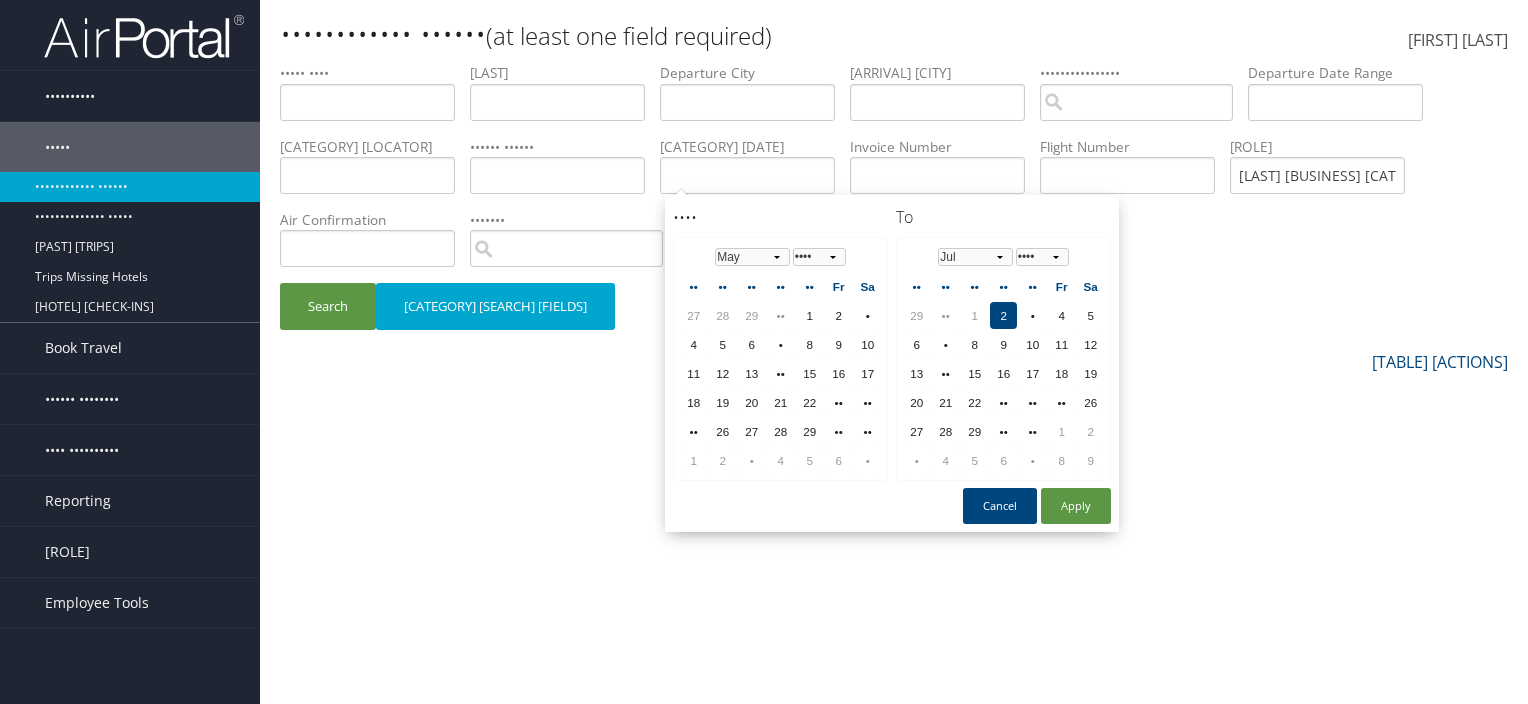 click at bounding box center [0, 0] 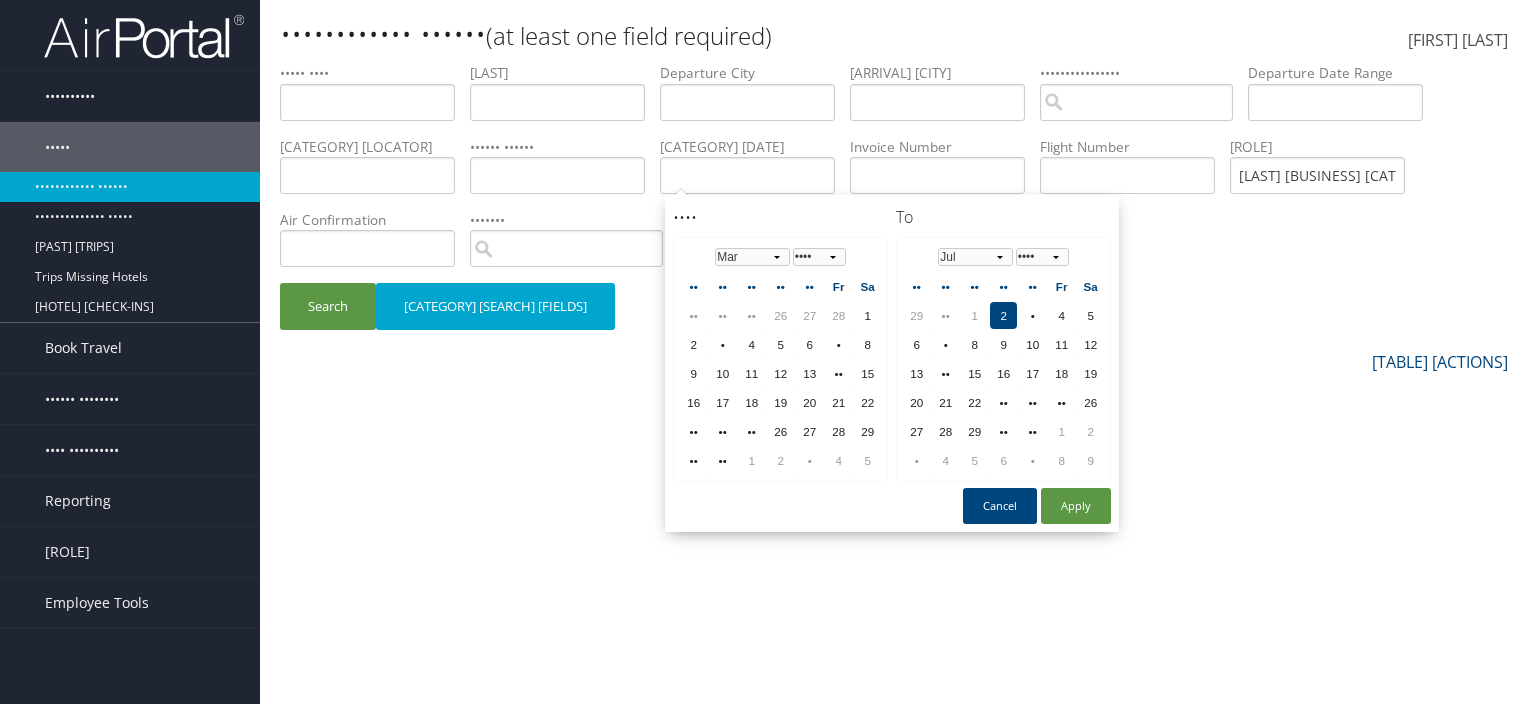 click at bounding box center (0, 0) 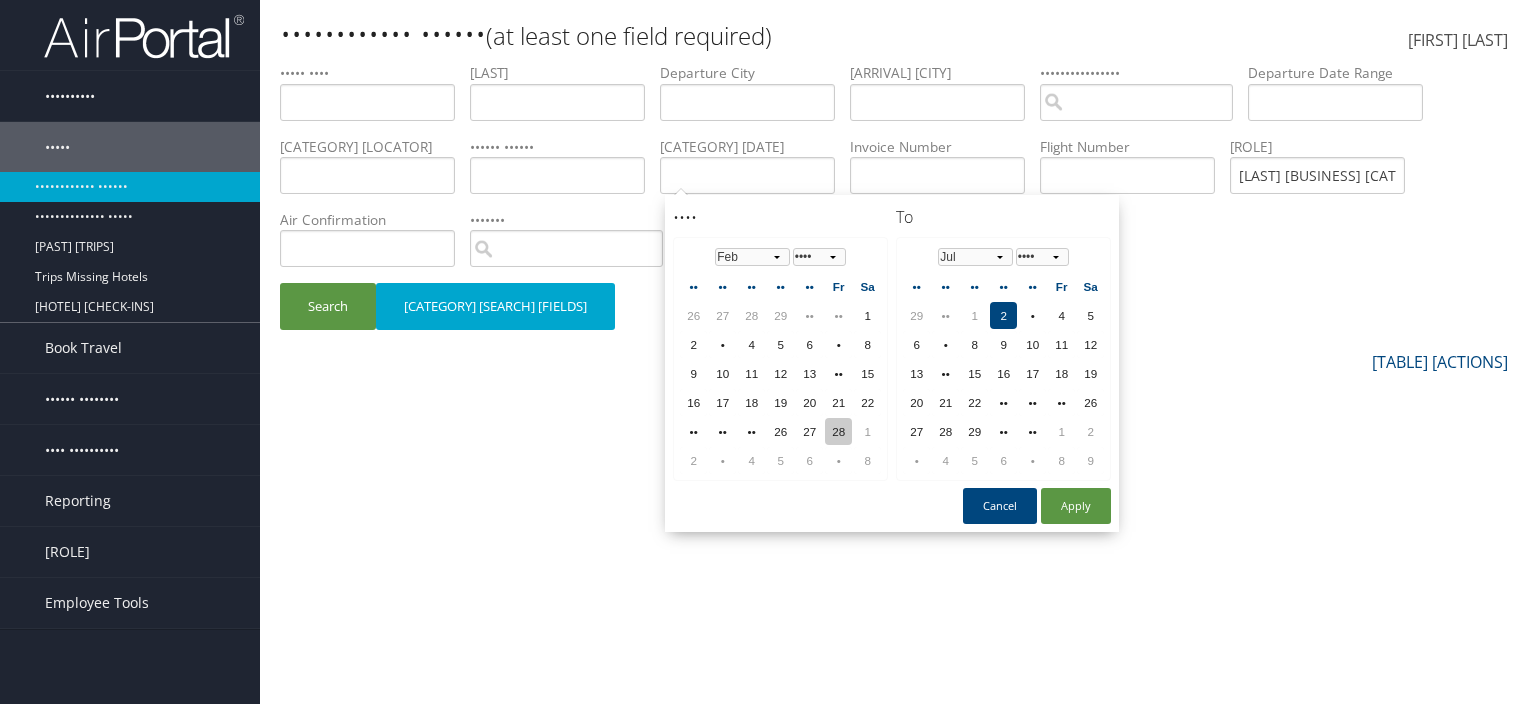click on "28" at bounding box center [0, 0] 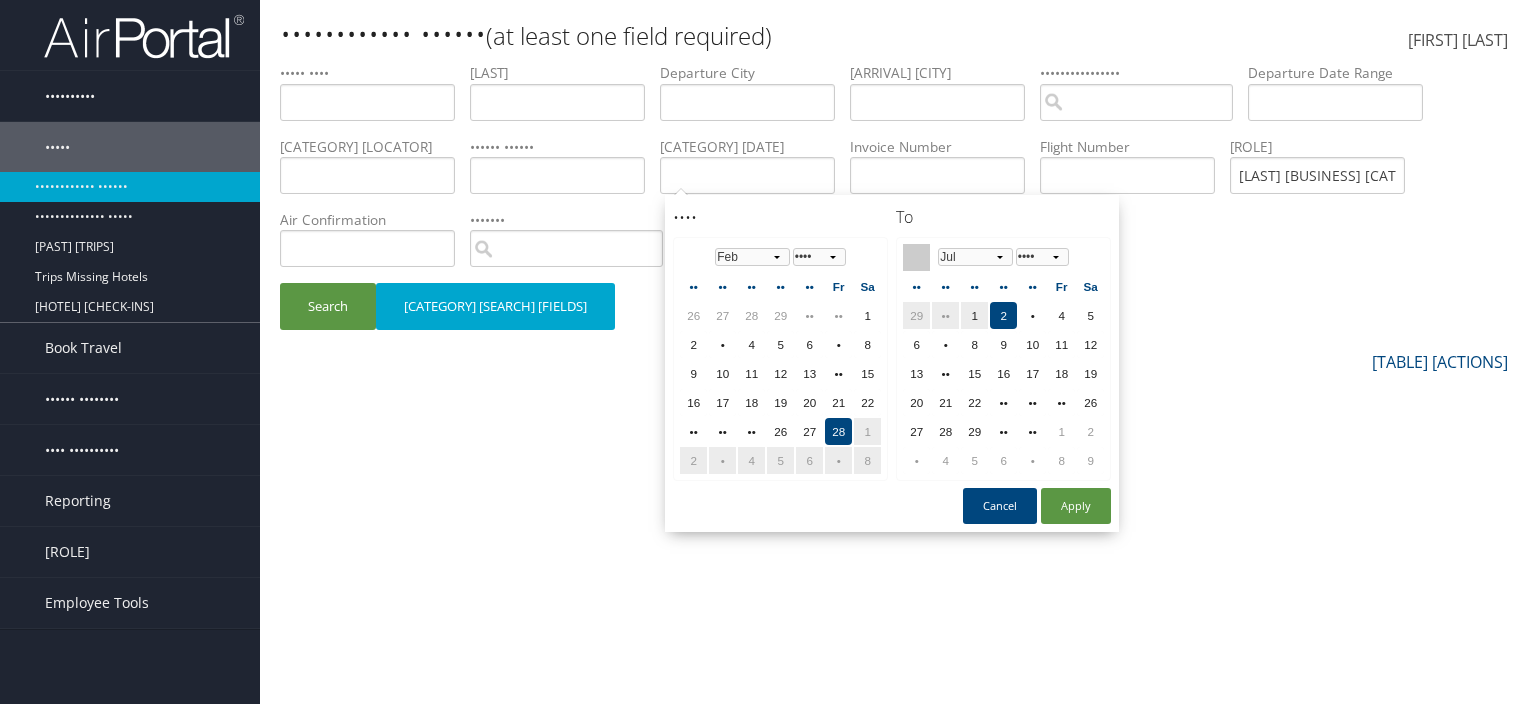 click at bounding box center [0, 0] 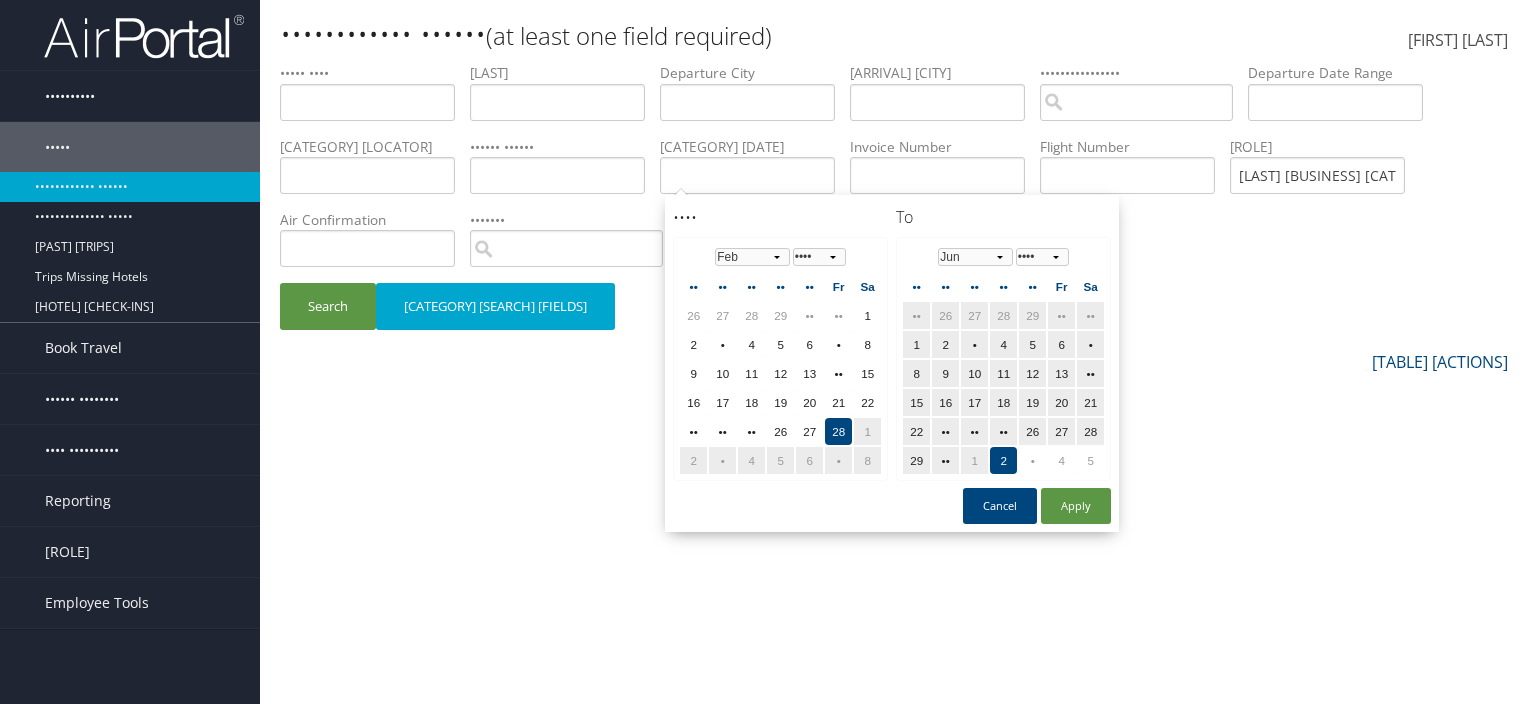 click at bounding box center (0, 0) 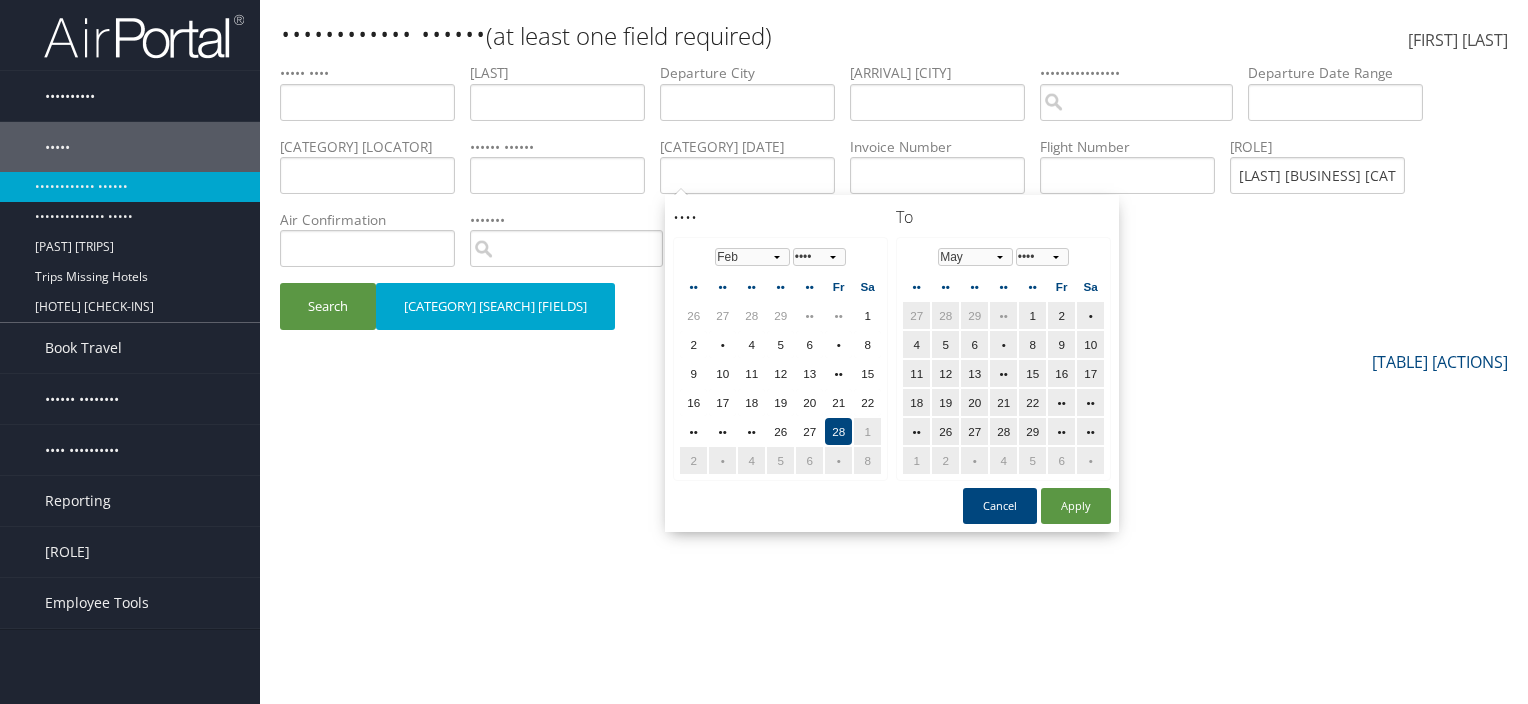 click at bounding box center [0, 0] 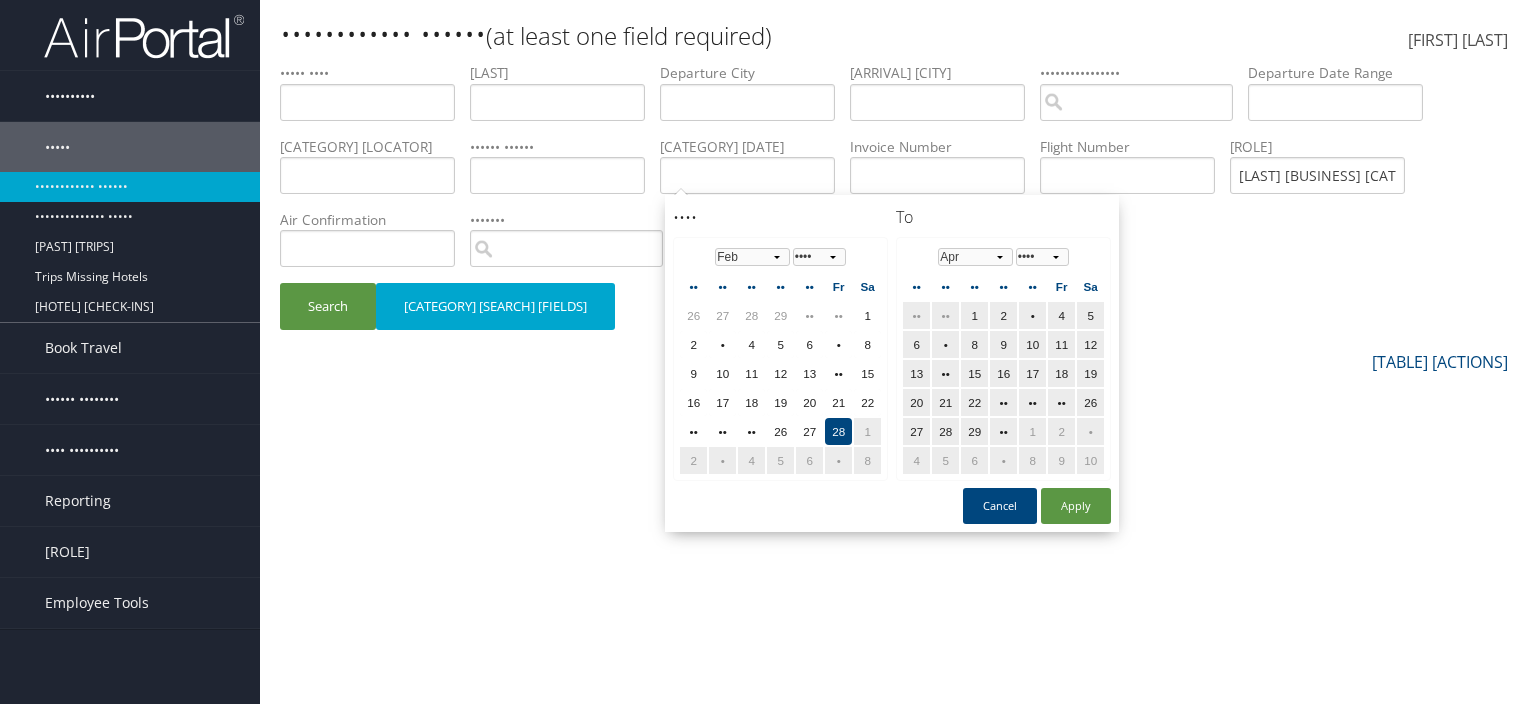 click at bounding box center [0, 0] 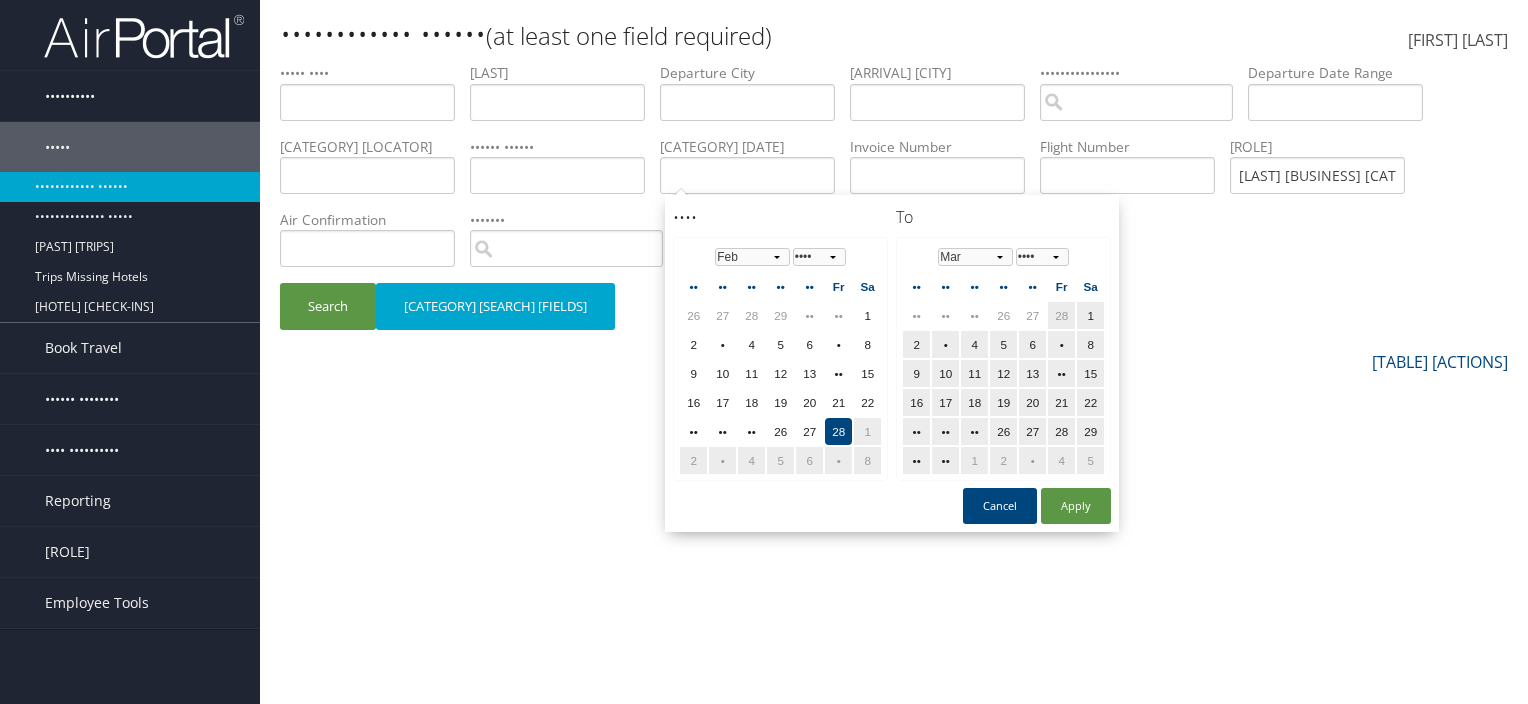 click at bounding box center [0, 0] 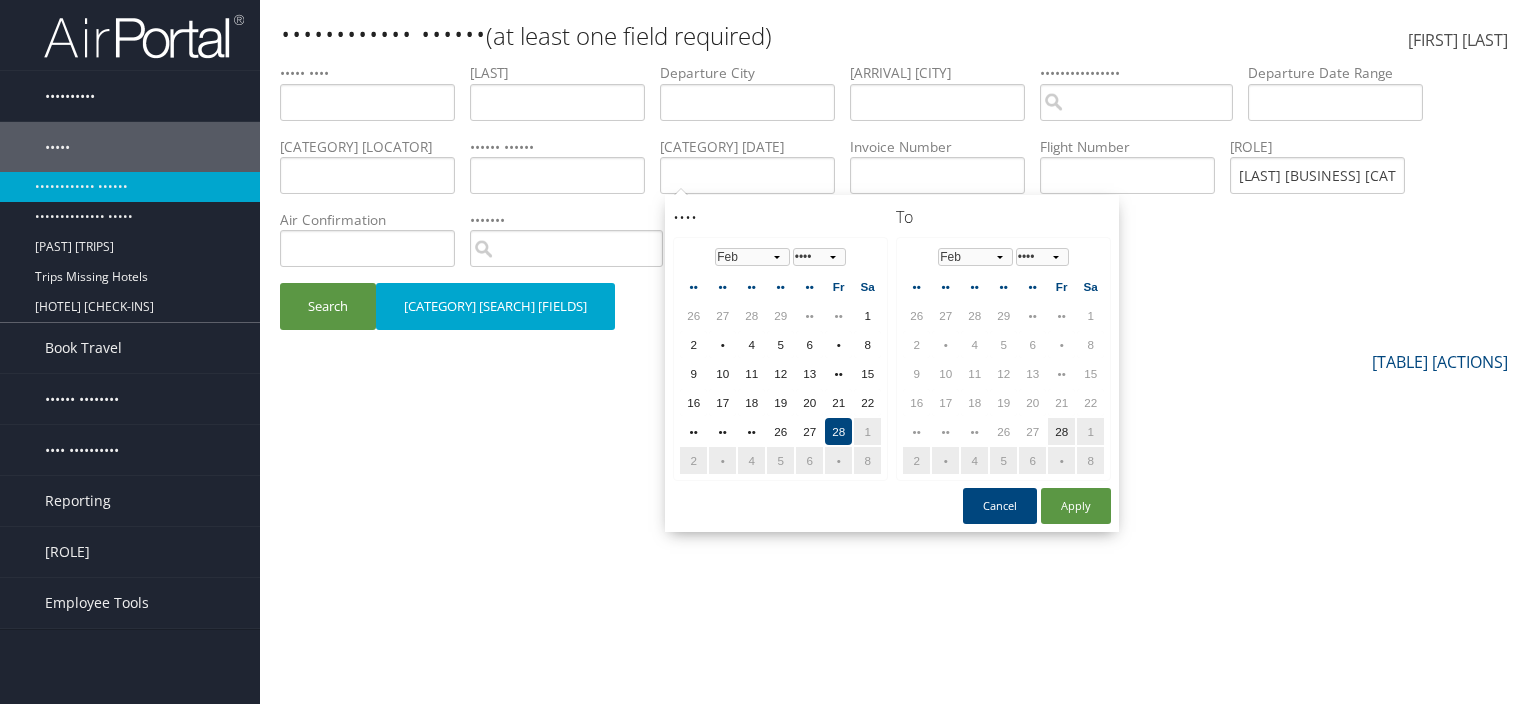 click at bounding box center (0, 0) 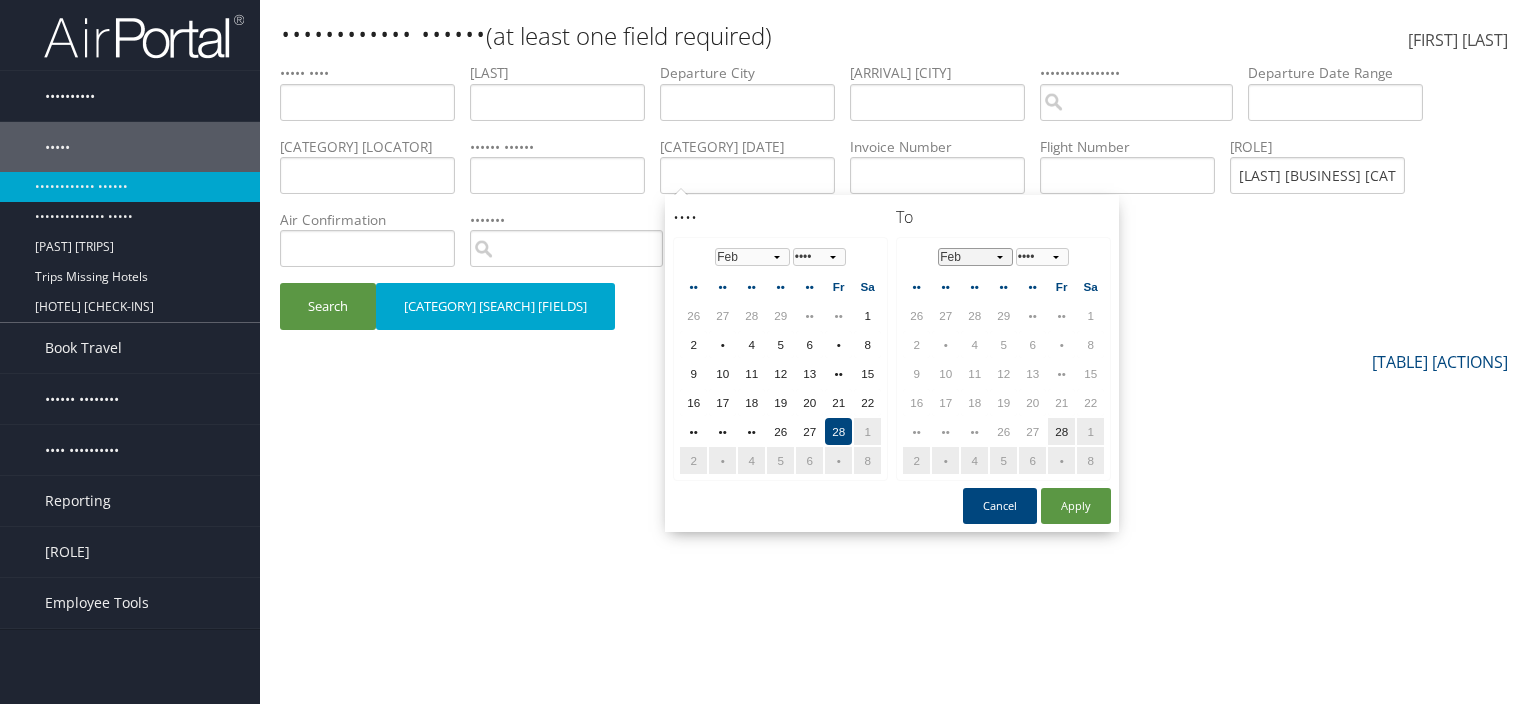 click on "Jan Feb Mar Apr May Jun Jul Aug Sep Oct Nov Dec" at bounding box center (0, 0) 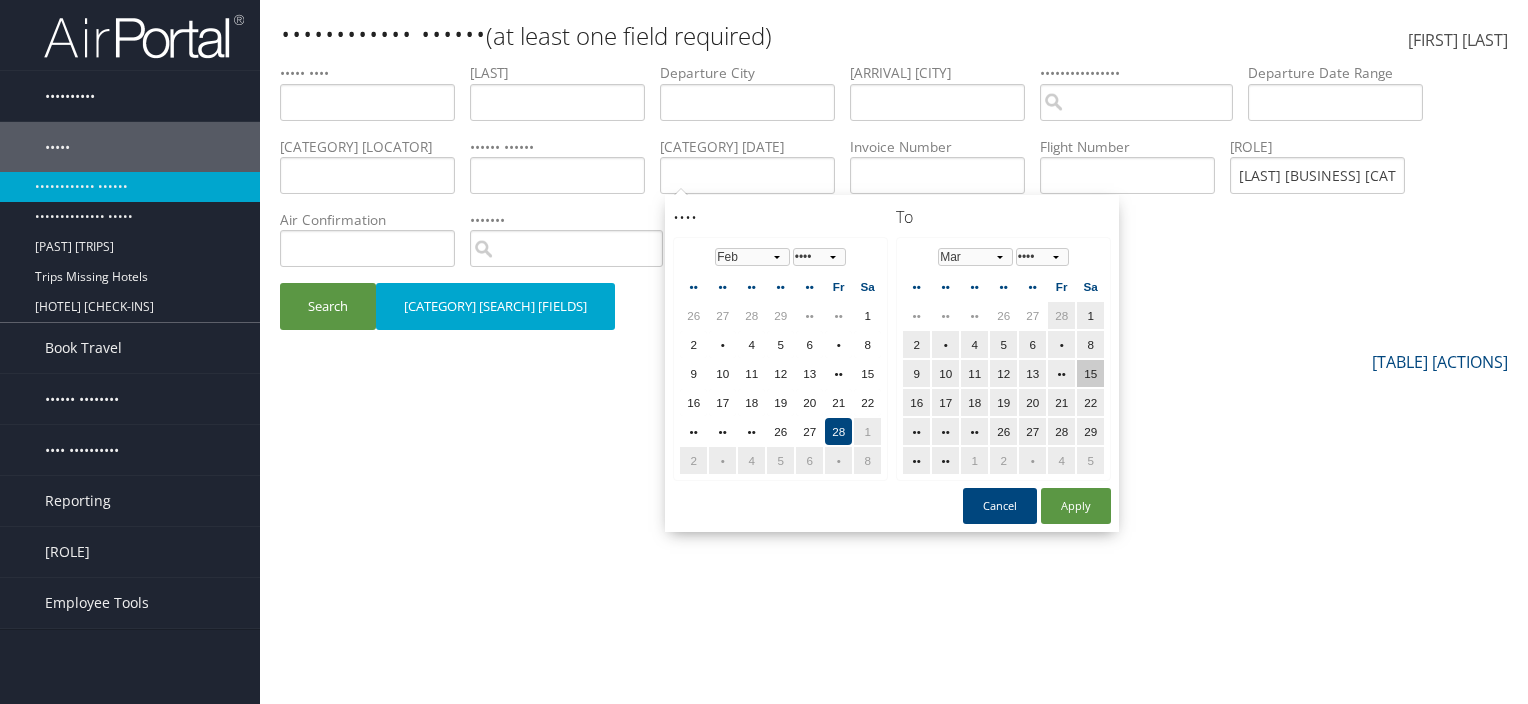 click on "15" at bounding box center (1090, 315) 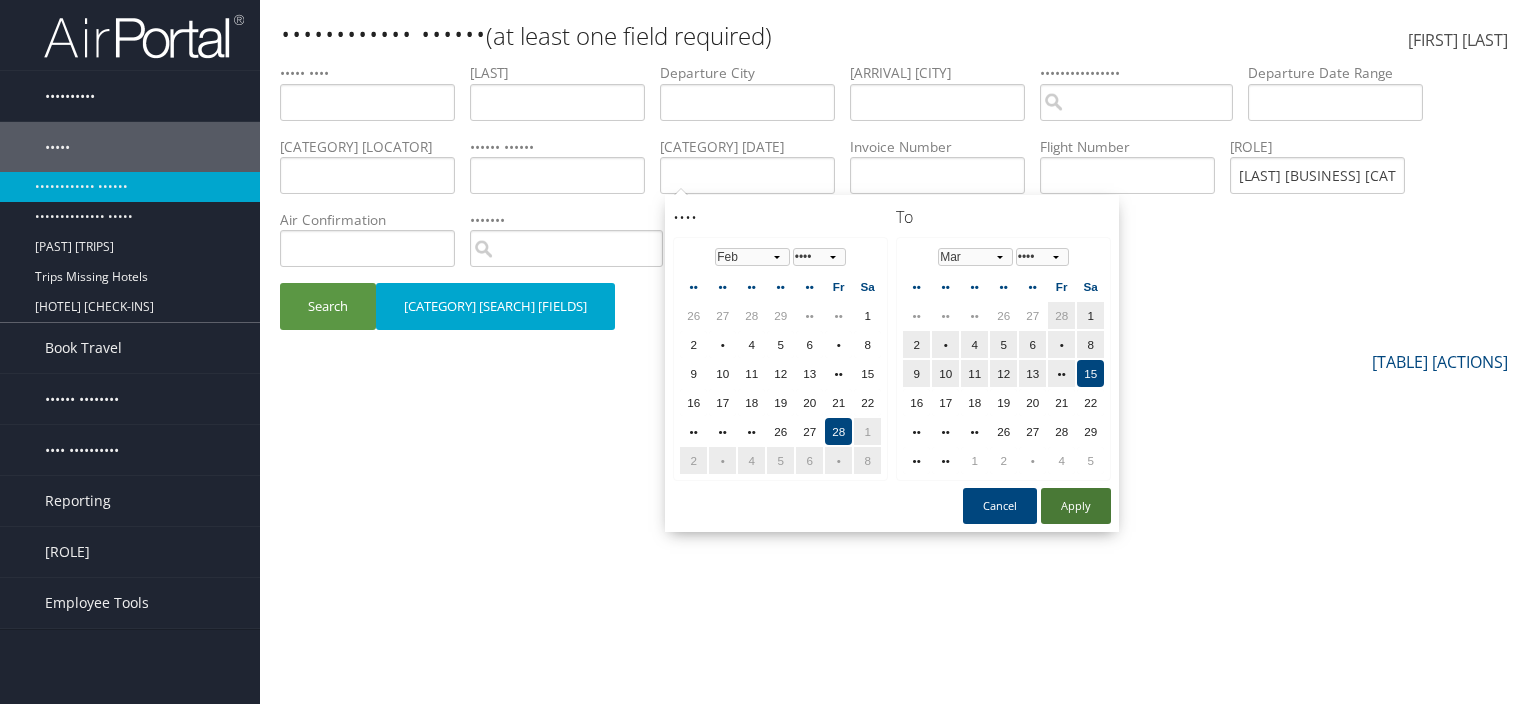 click on "Apply" at bounding box center (0, 0) 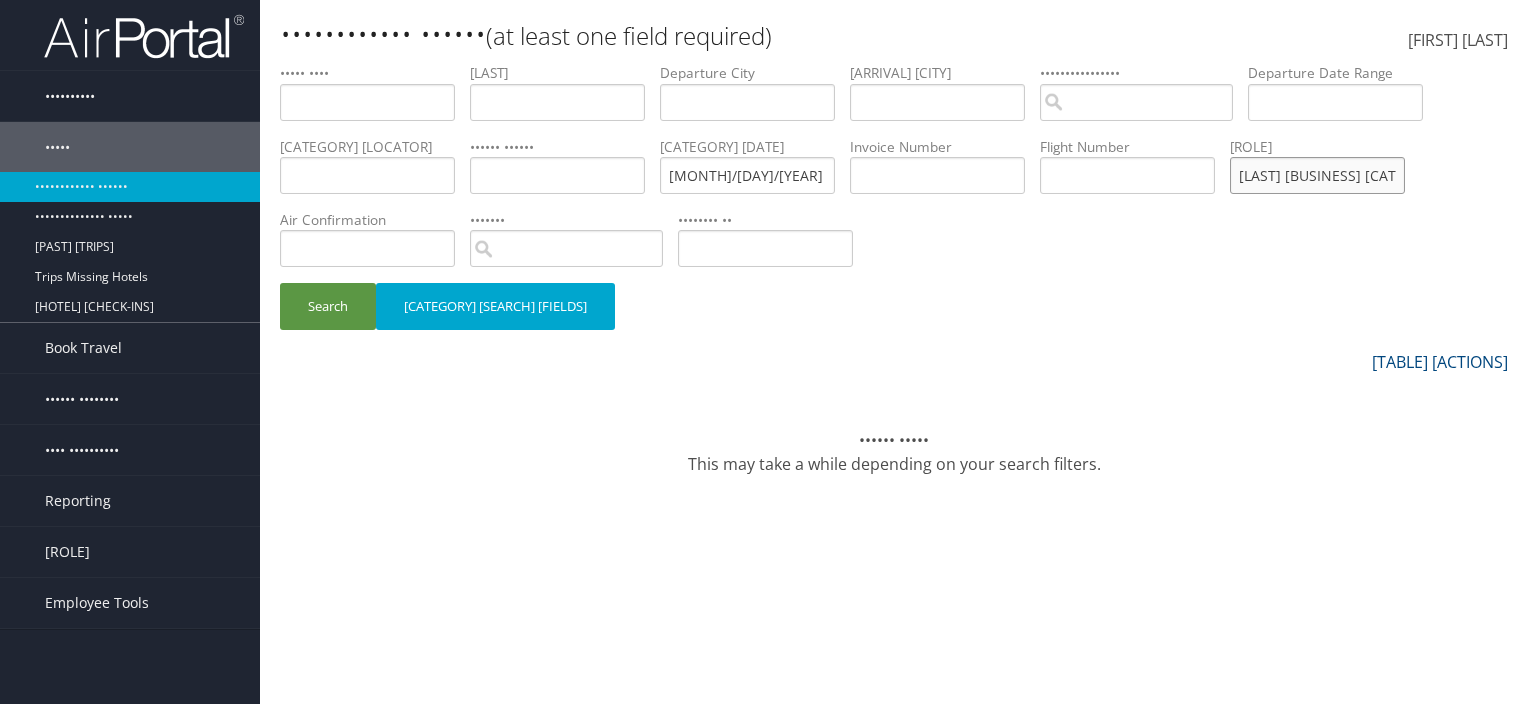 click on "[LAST] [BUSINESS] [CATEGORY]" at bounding box center (367, 102) 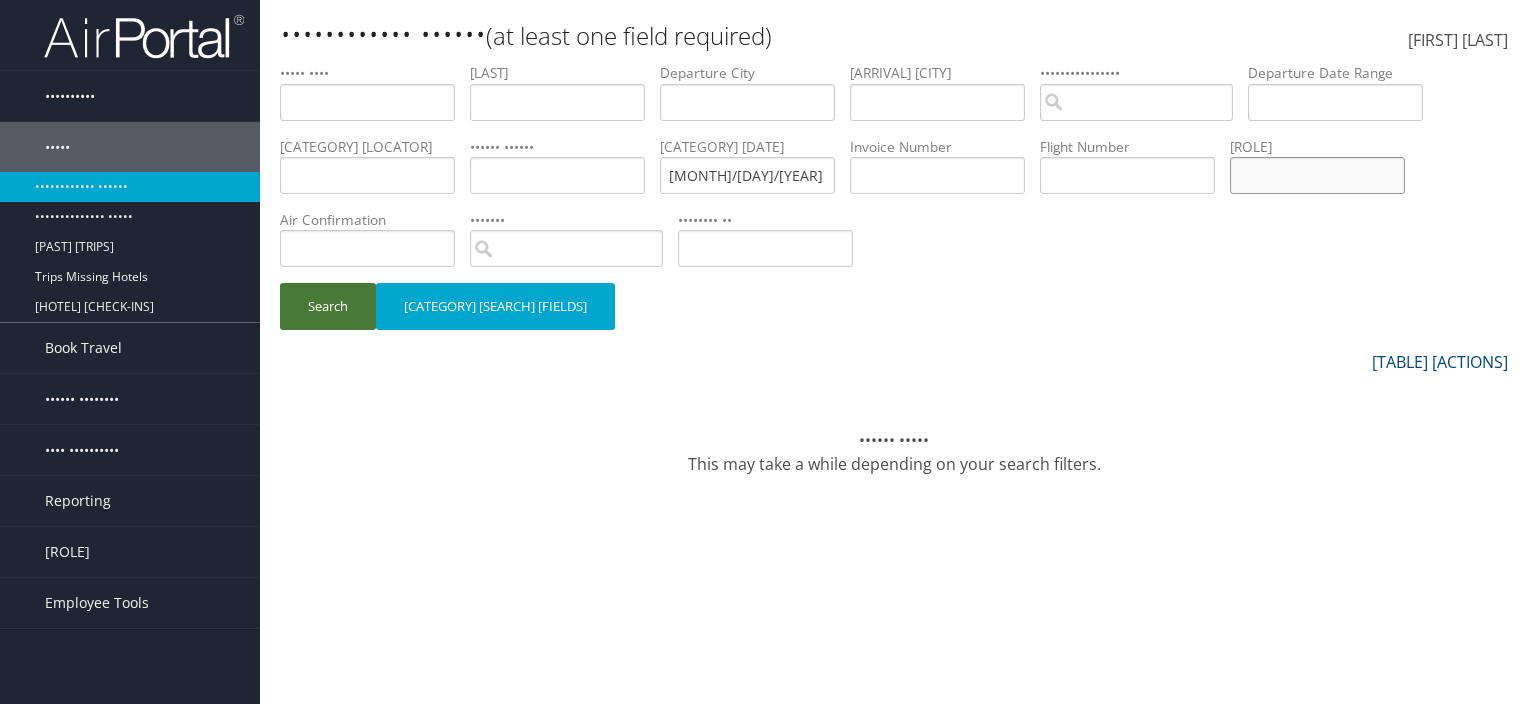 type 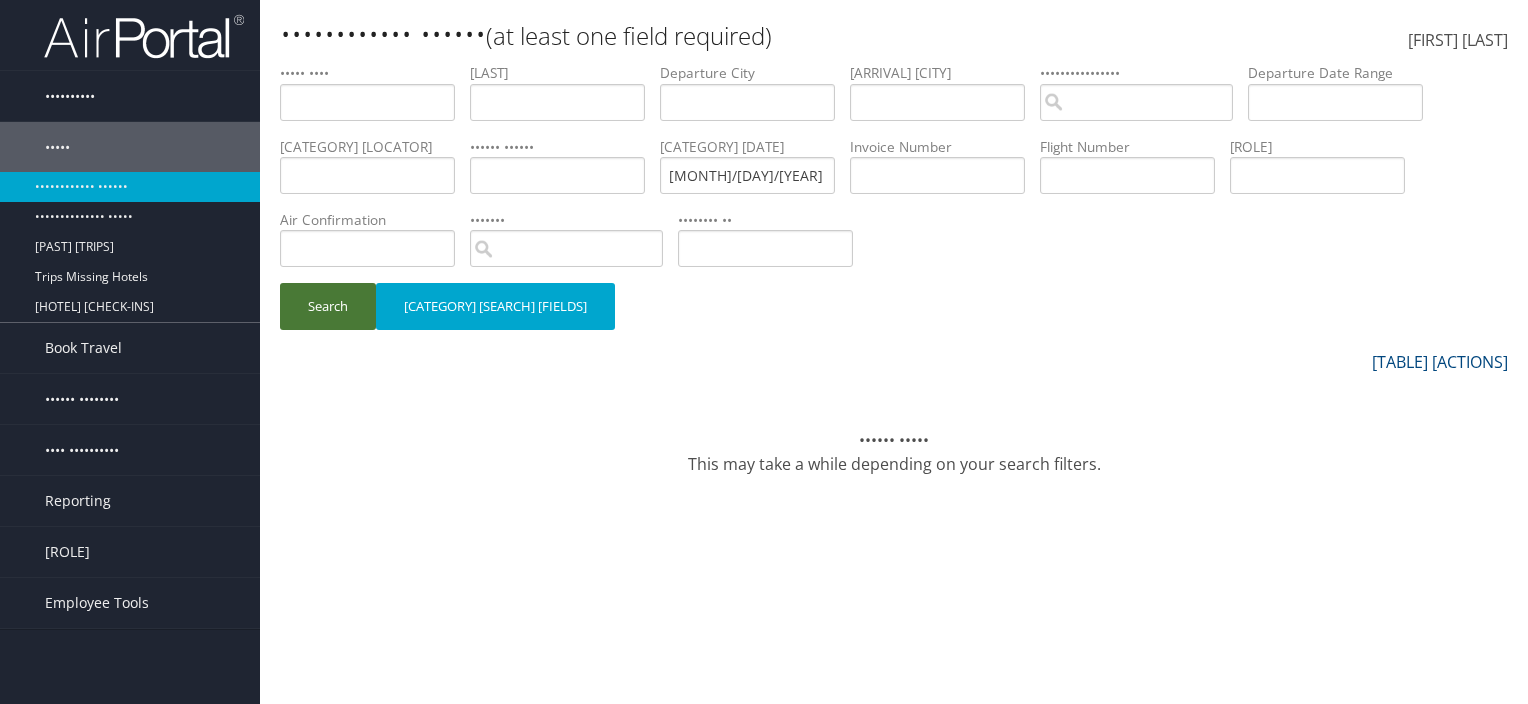 click on "Search" at bounding box center [328, 306] 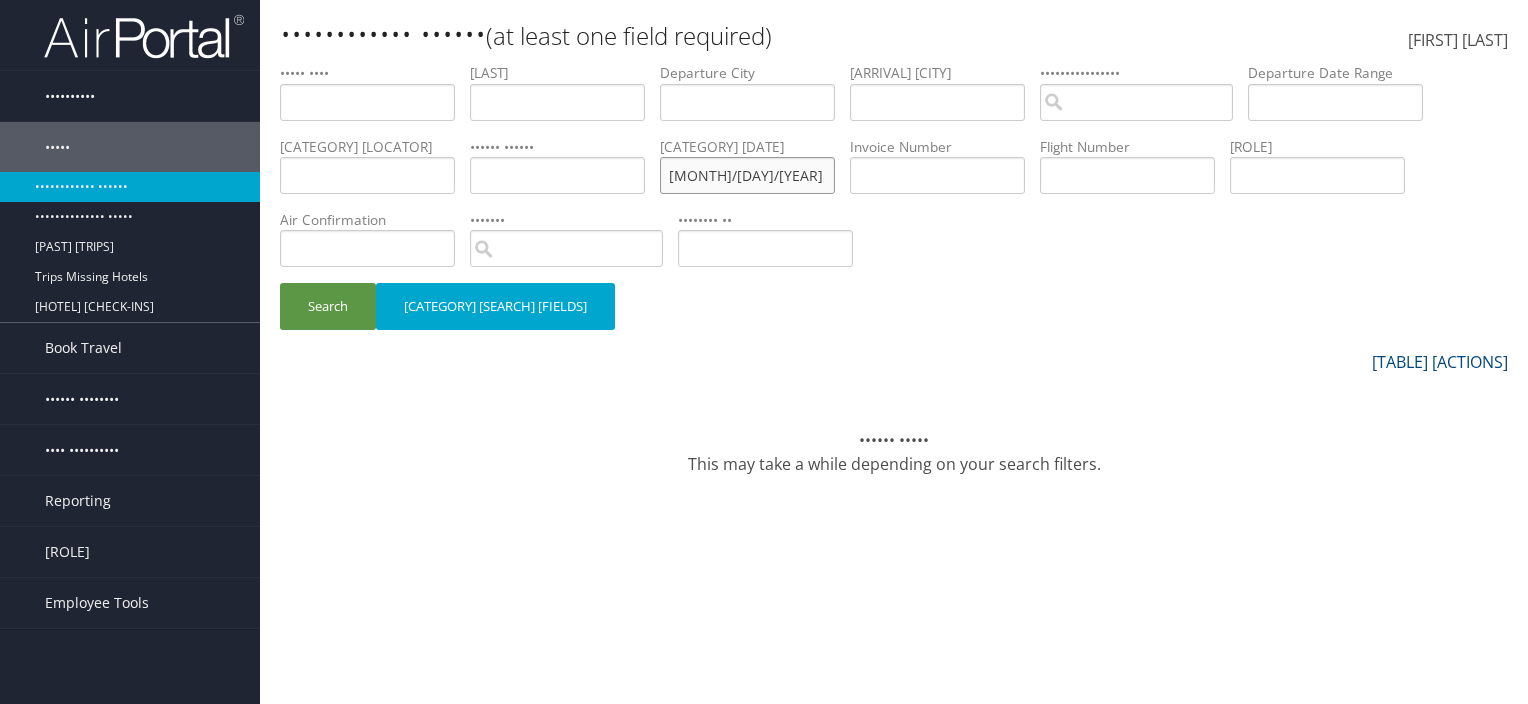 click on "[MONTH]/[DAY]/[YEAR] - [MONTH]/[DAY]/[YEAR]" at bounding box center (367, 102) 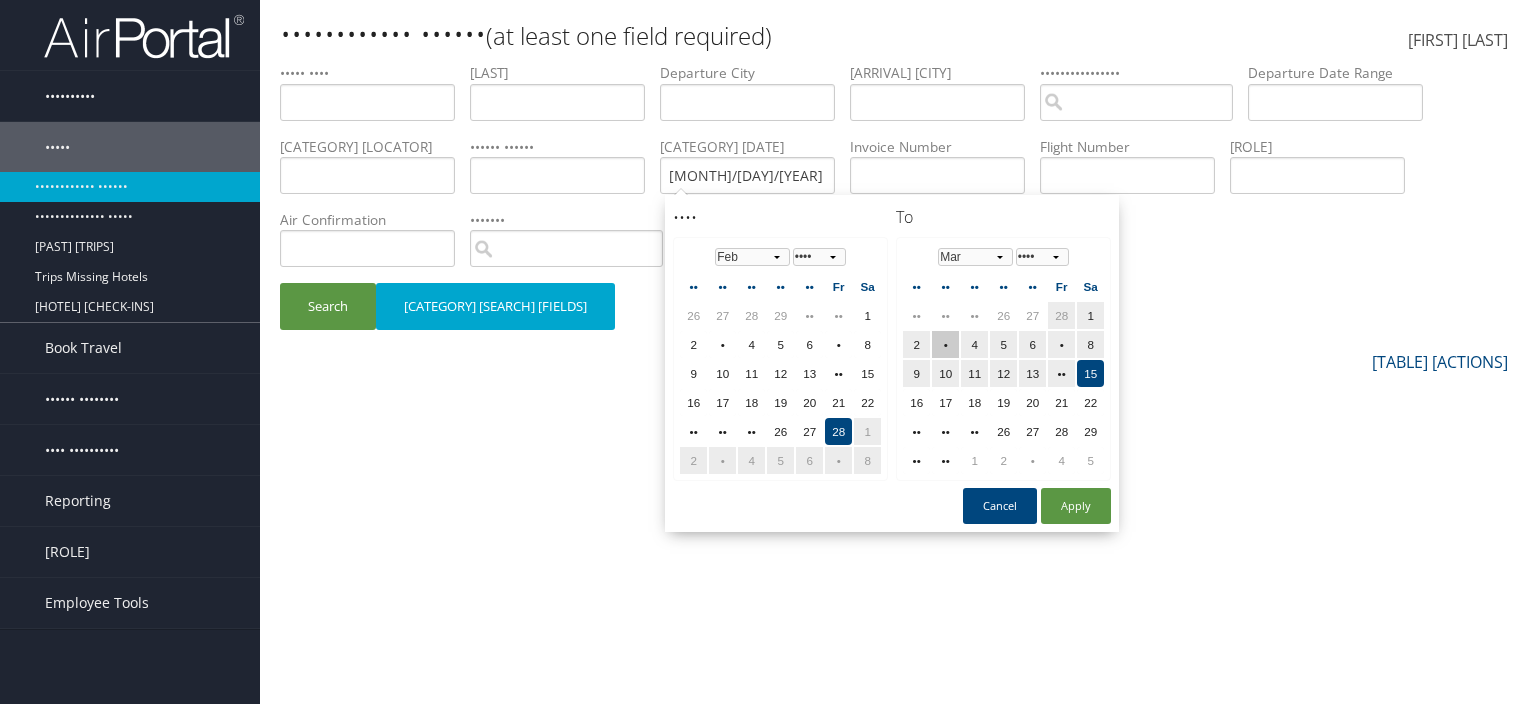 click on "•" at bounding box center (945, 344) 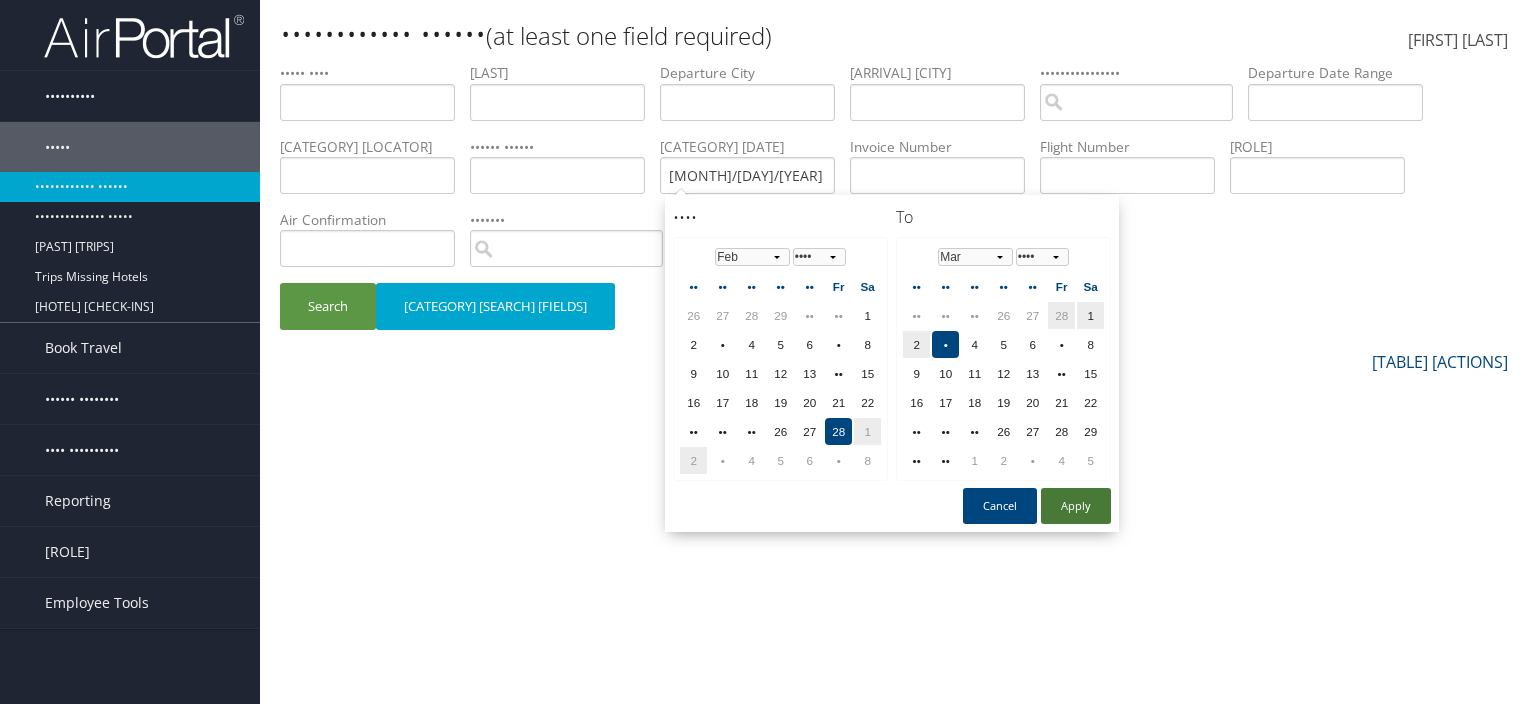 click on "Apply" at bounding box center [0, 0] 